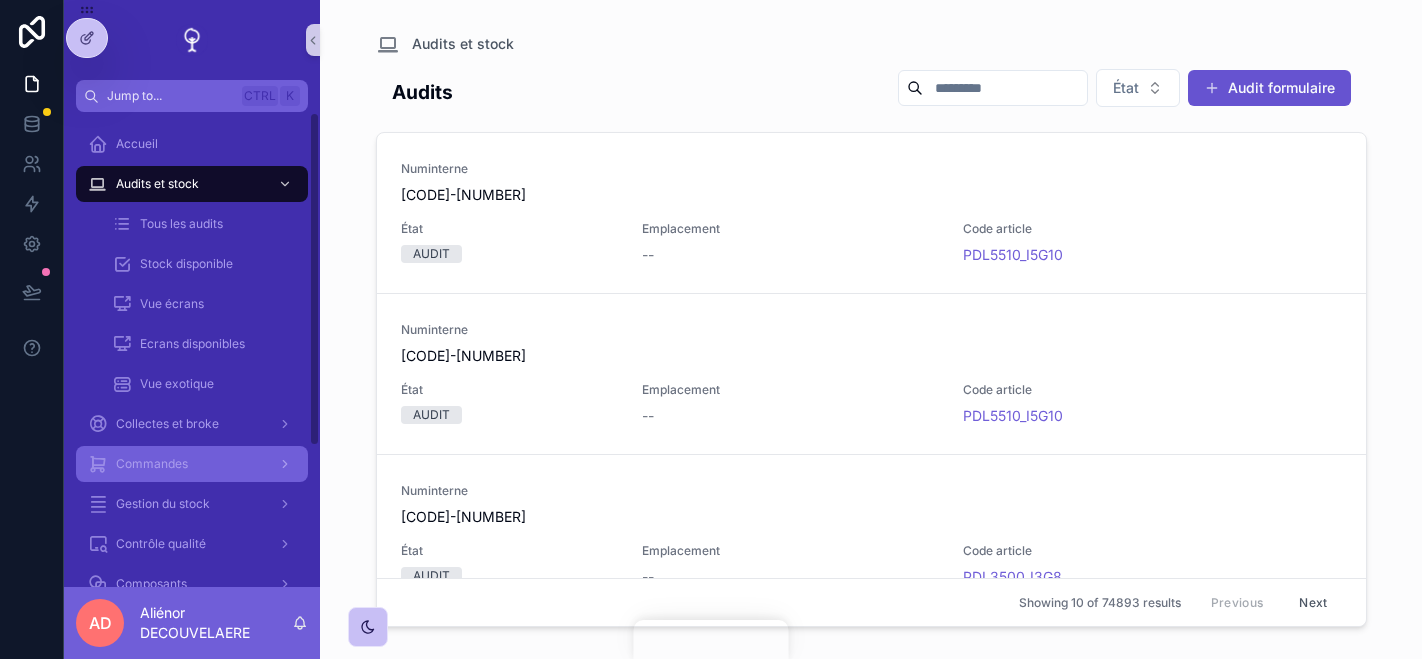 scroll, scrollTop: 0, scrollLeft: 0, axis: both 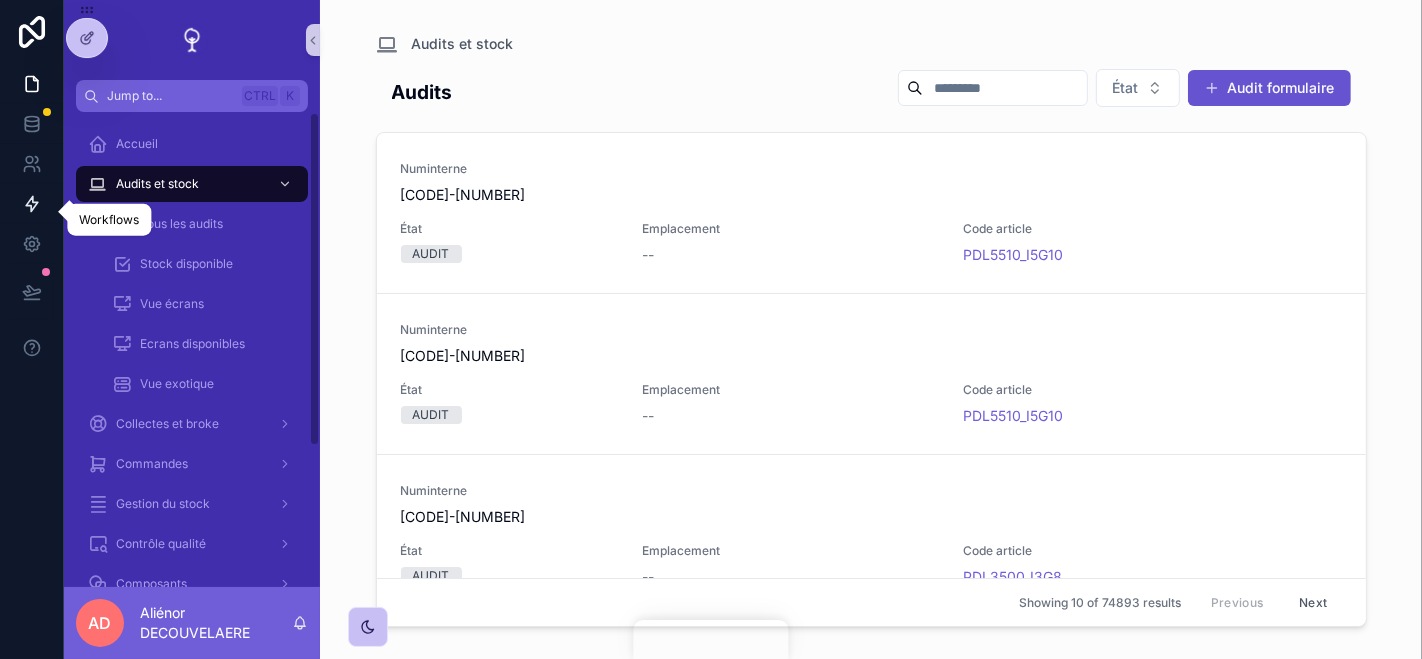 click 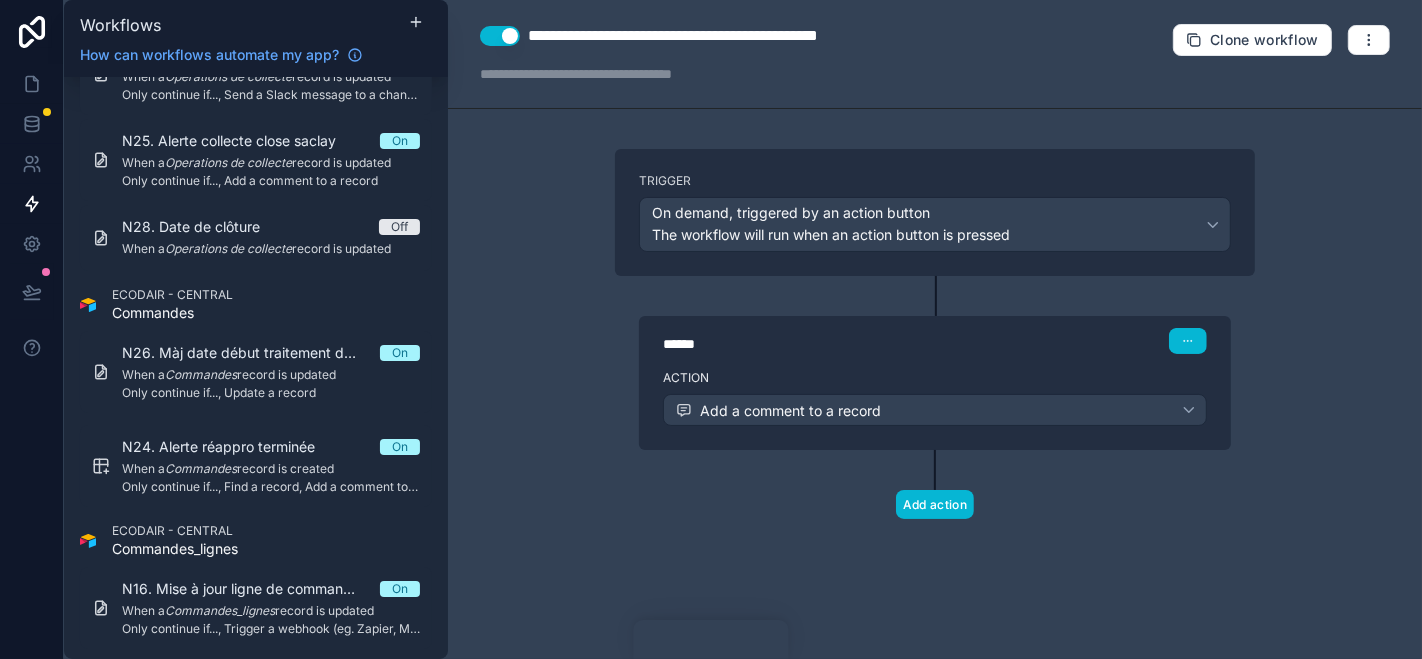 scroll, scrollTop: 504, scrollLeft: 0, axis: vertical 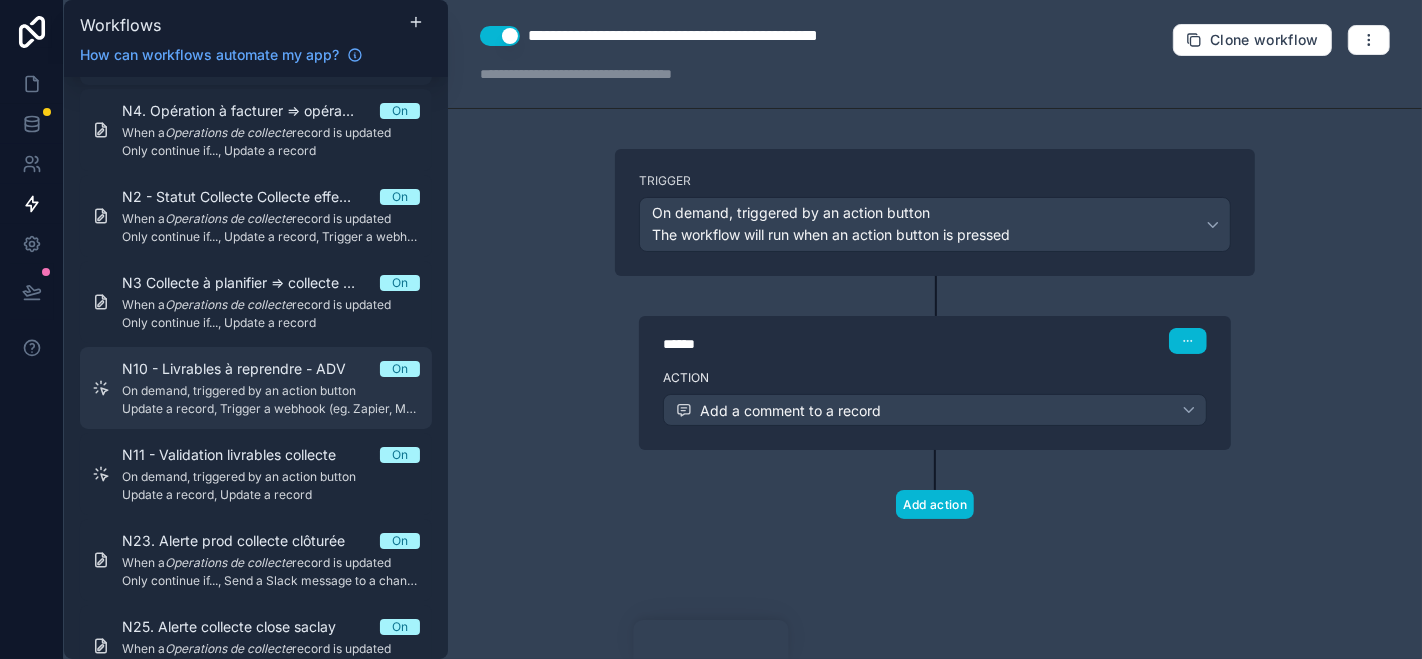 click on "N10 - Livrables à reprendre - ADV" at bounding box center [246, 369] 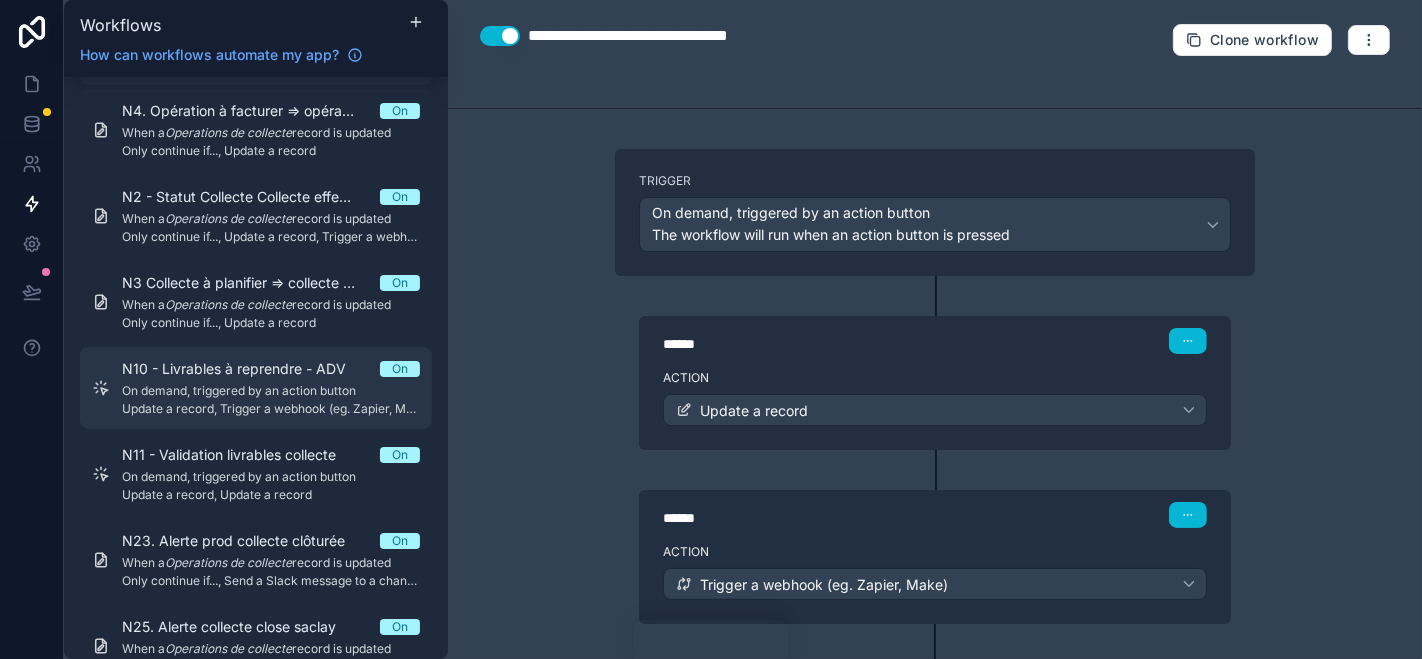 click on "On demand, triggered by an action button" at bounding box center [271, 391] 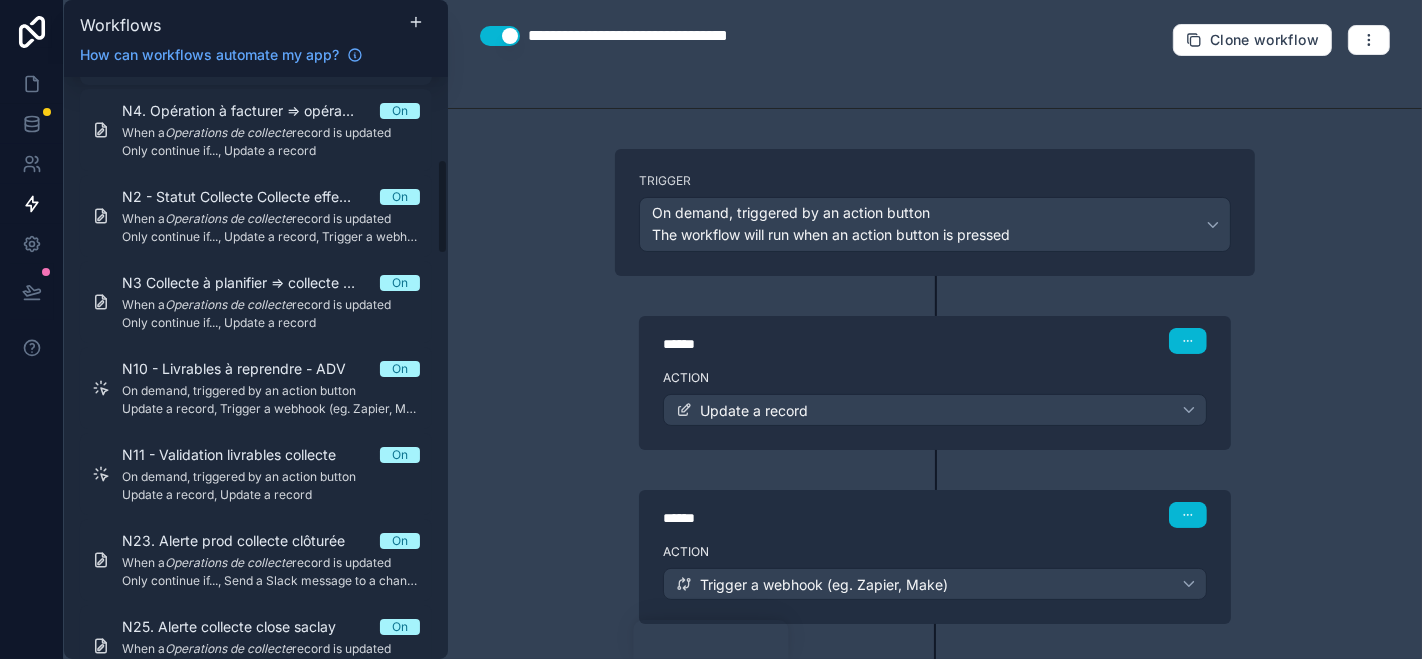 scroll, scrollTop: 95, scrollLeft: 0, axis: vertical 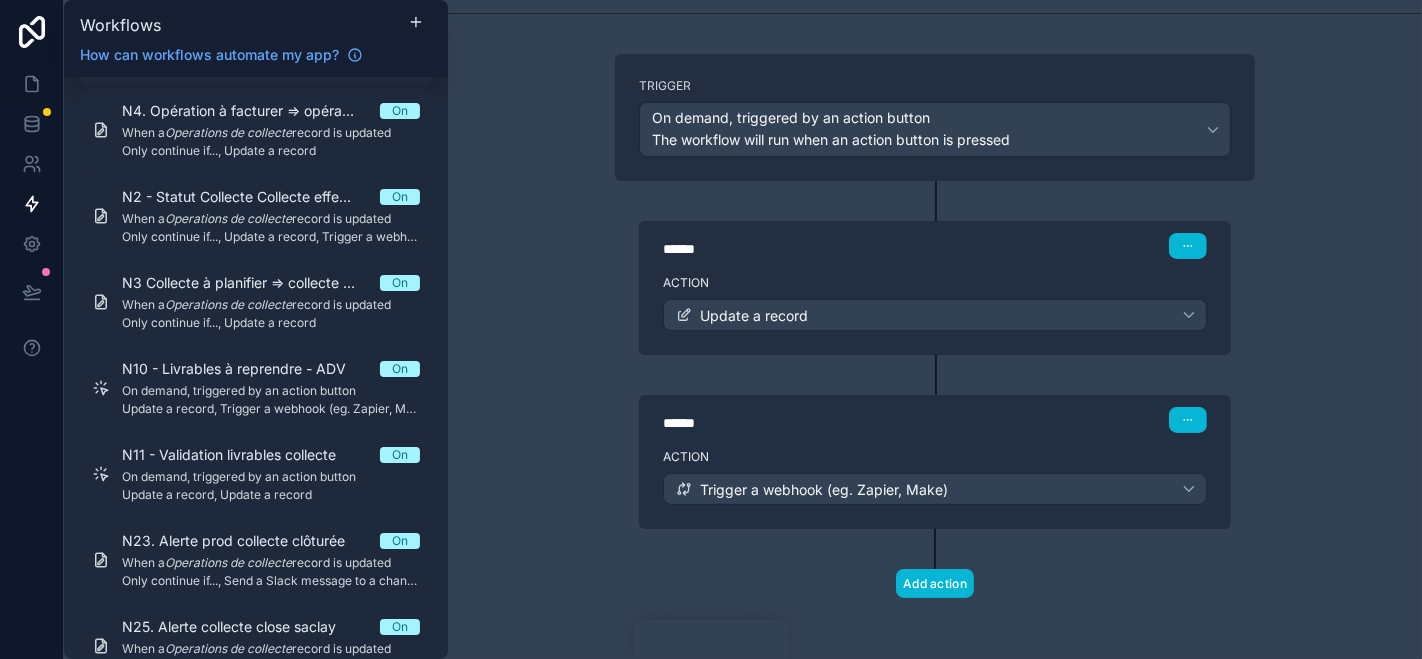click on "****** Step 2" at bounding box center [935, 418] 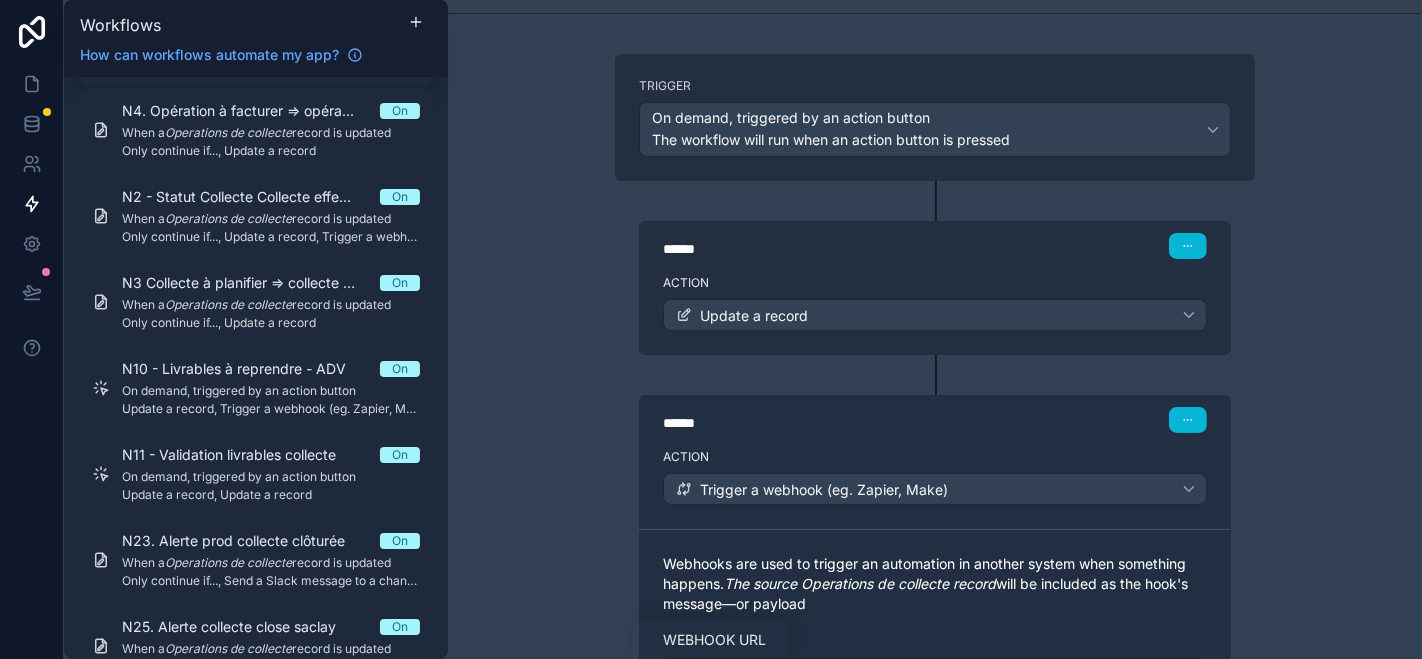 click on "**********" at bounding box center [935, 329] 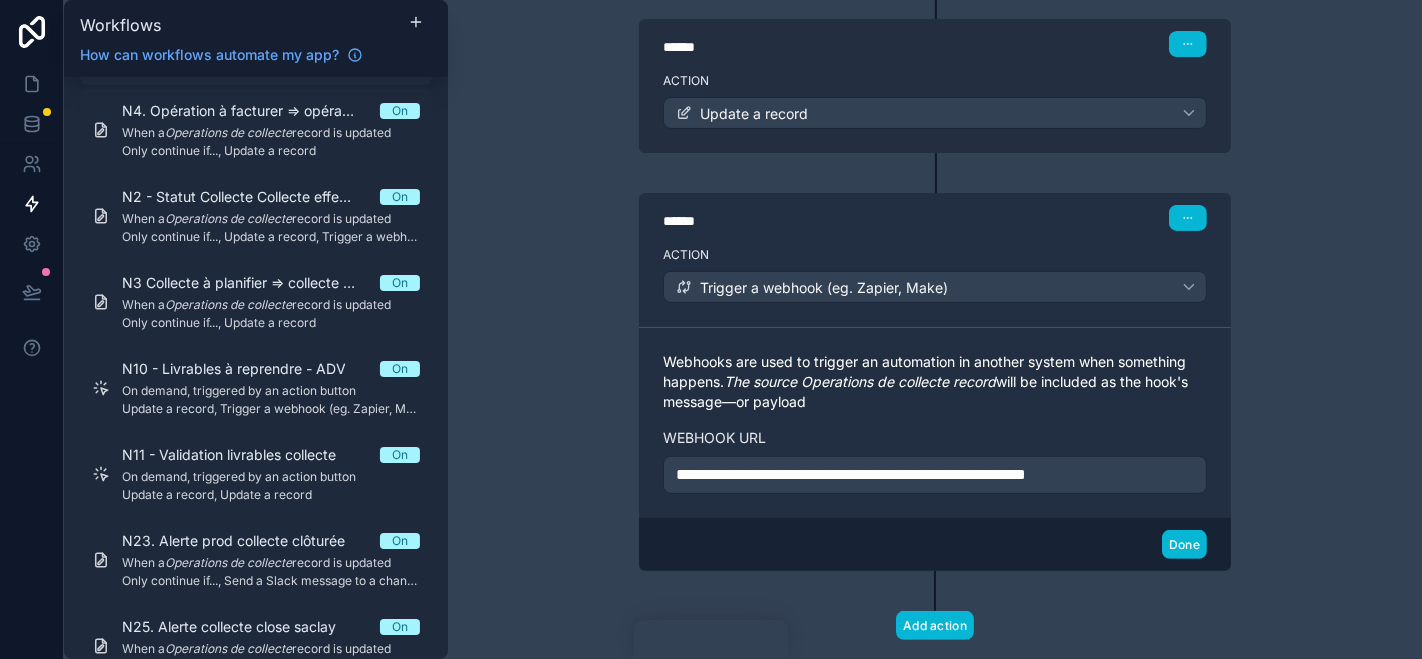 scroll, scrollTop: 28, scrollLeft: 0, axis: vertical 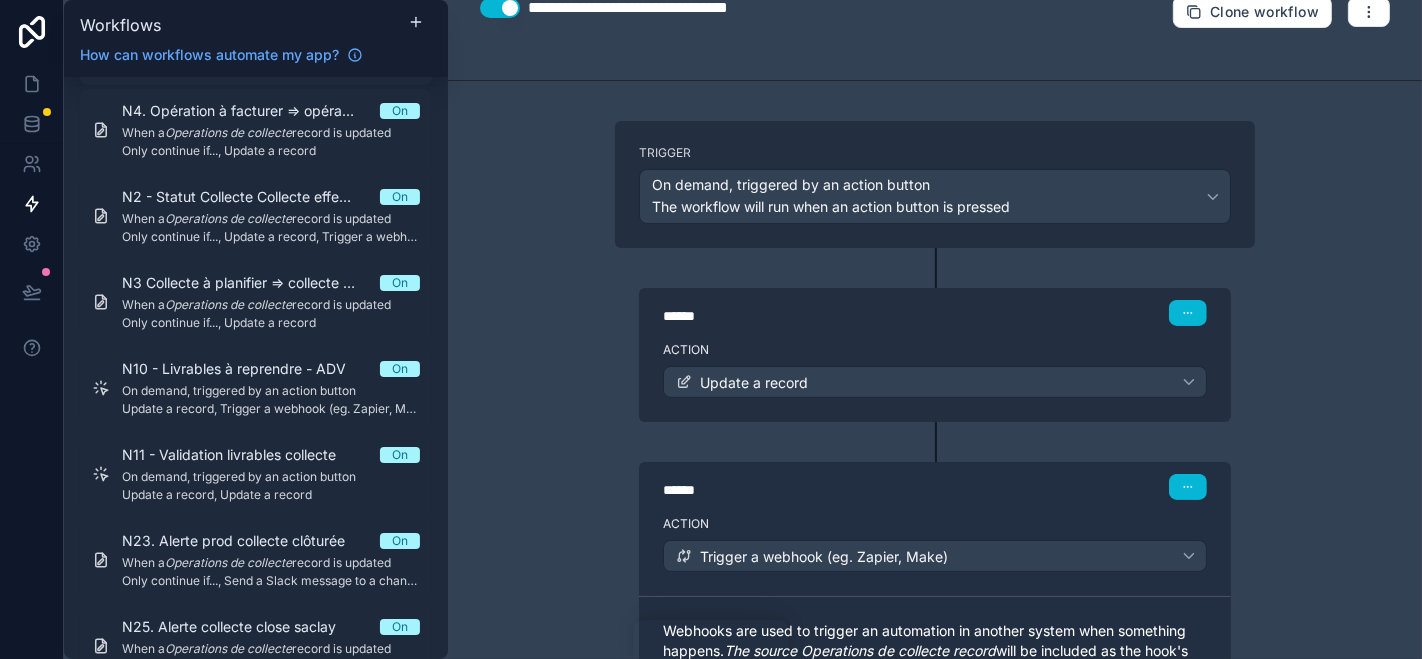 click on "****** Step 1" at bounding box center [935, 311] 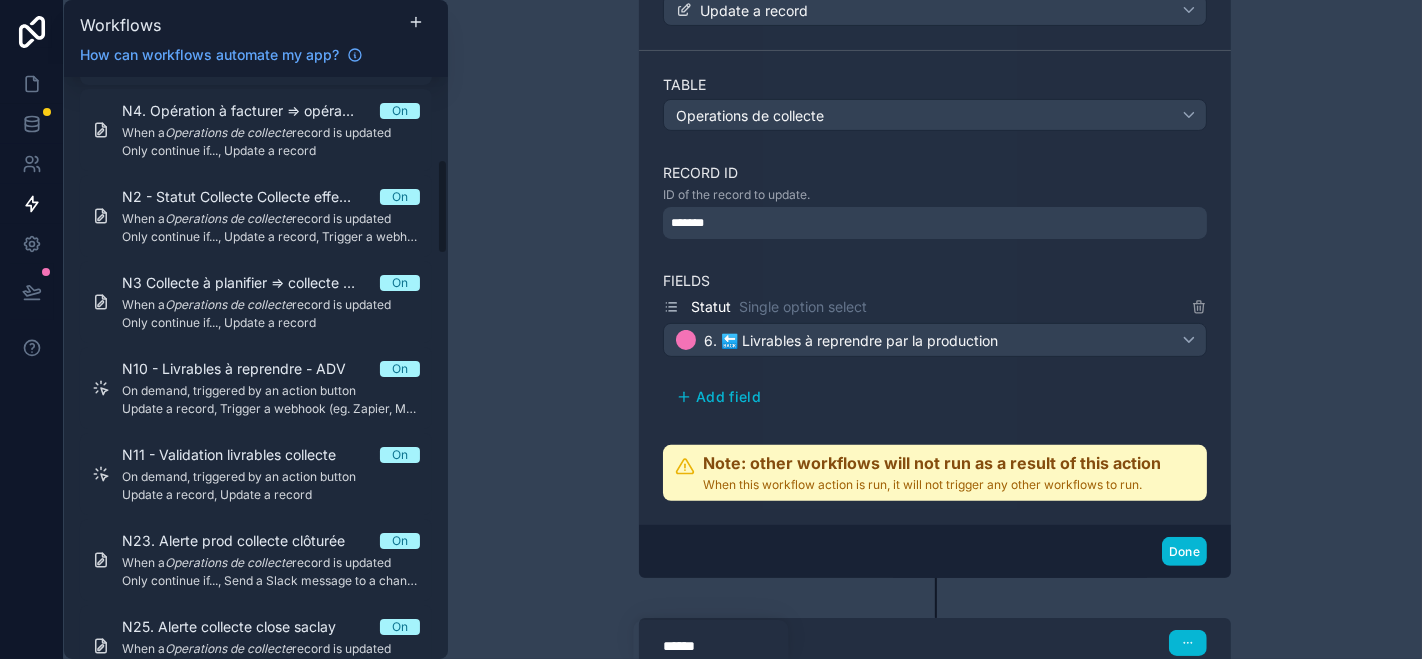 scroll, scrollTop: 863, scrollLeft: 0, axis: vertical 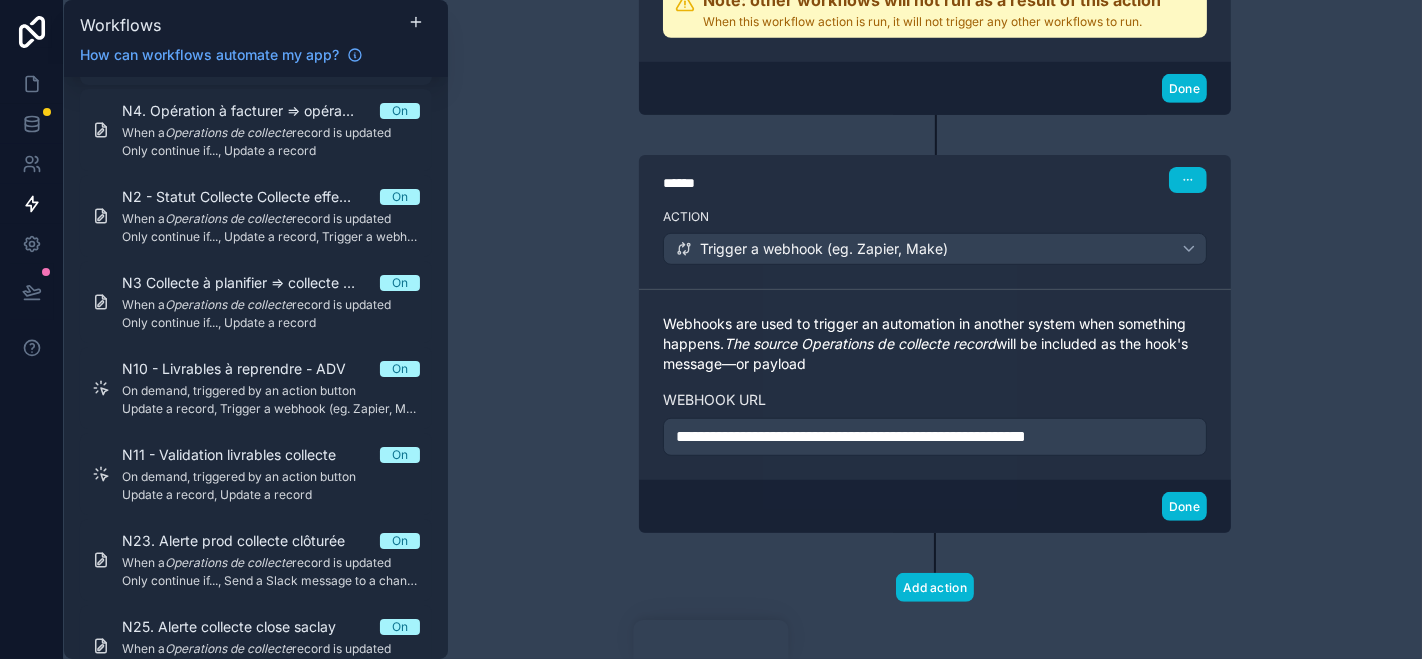 click on "**********" at bounding box center (851, 436) 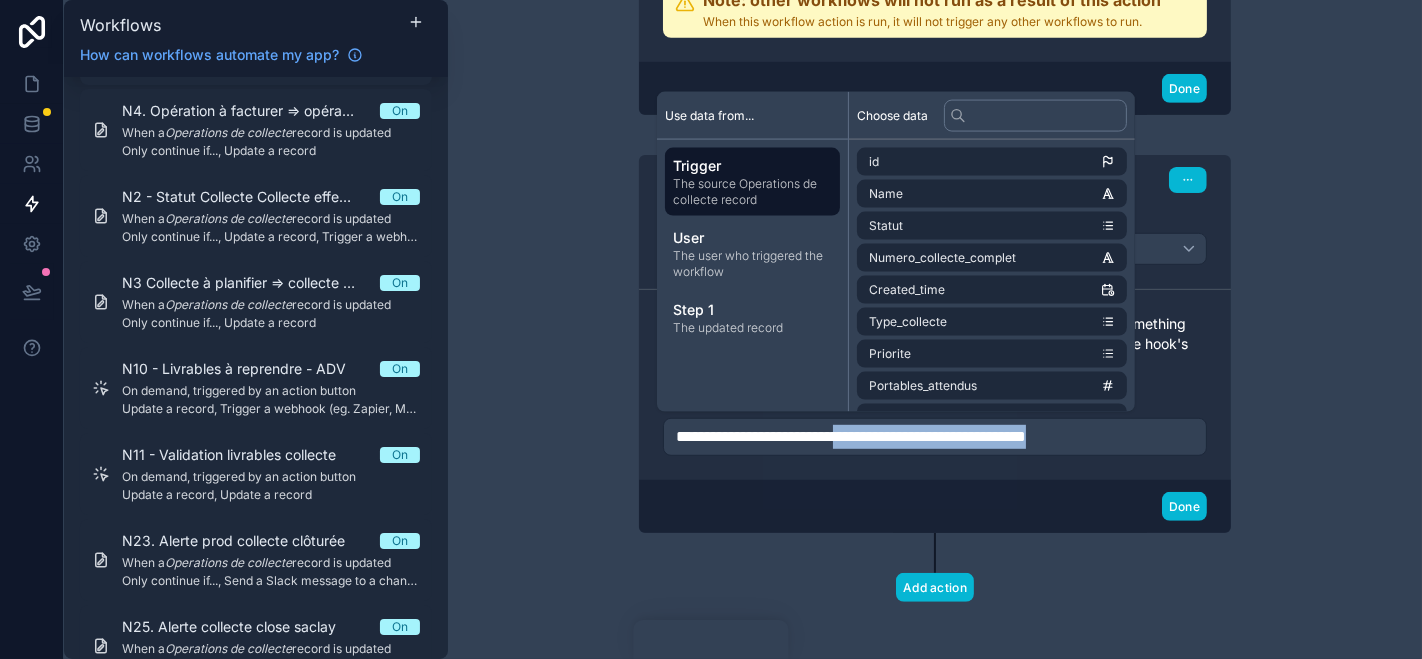 click on "**********" at bounding box center [851, 436] 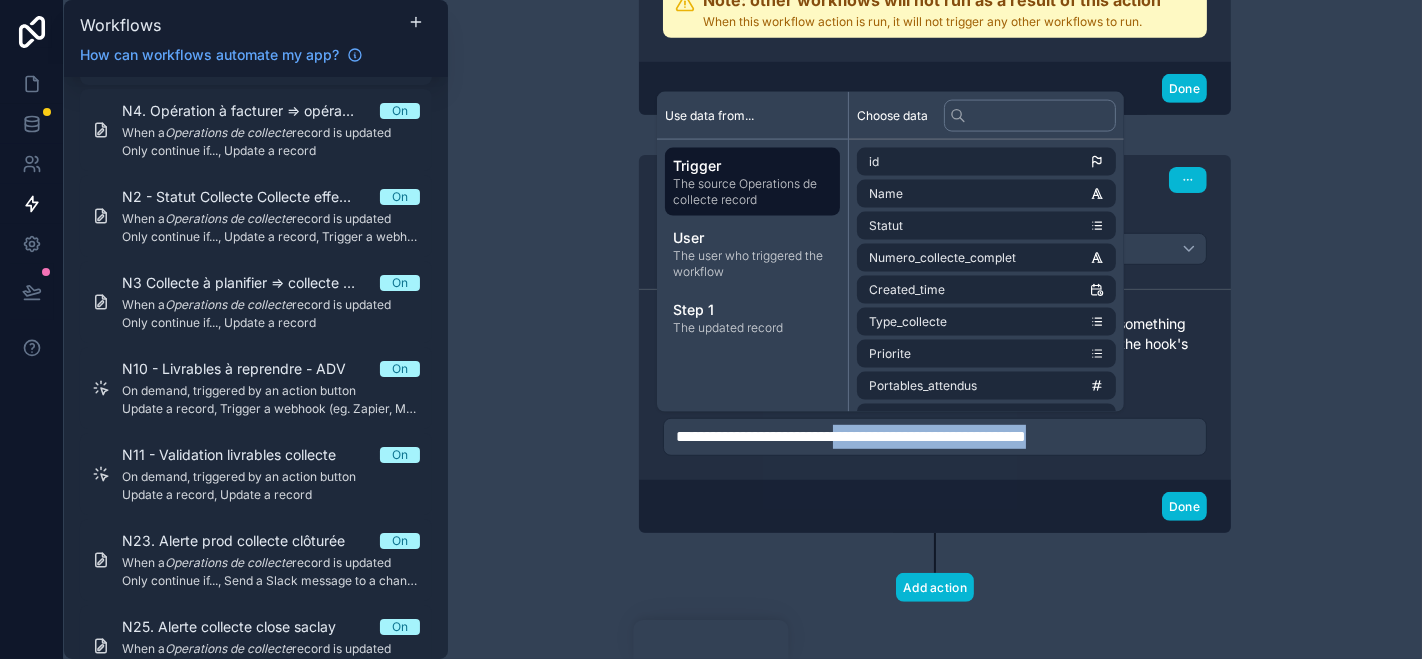 click on "**********" at bounding box center [851, 436] 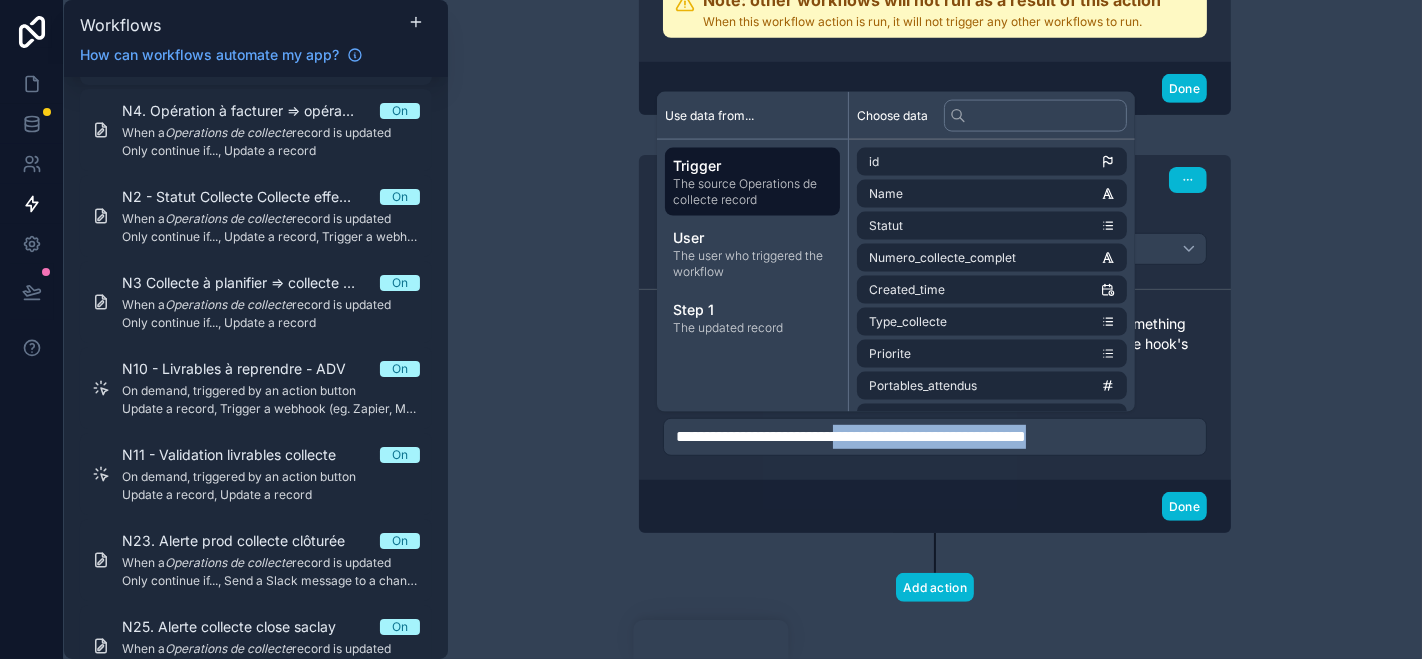 click on "**********" at bounding box center (851, 436) 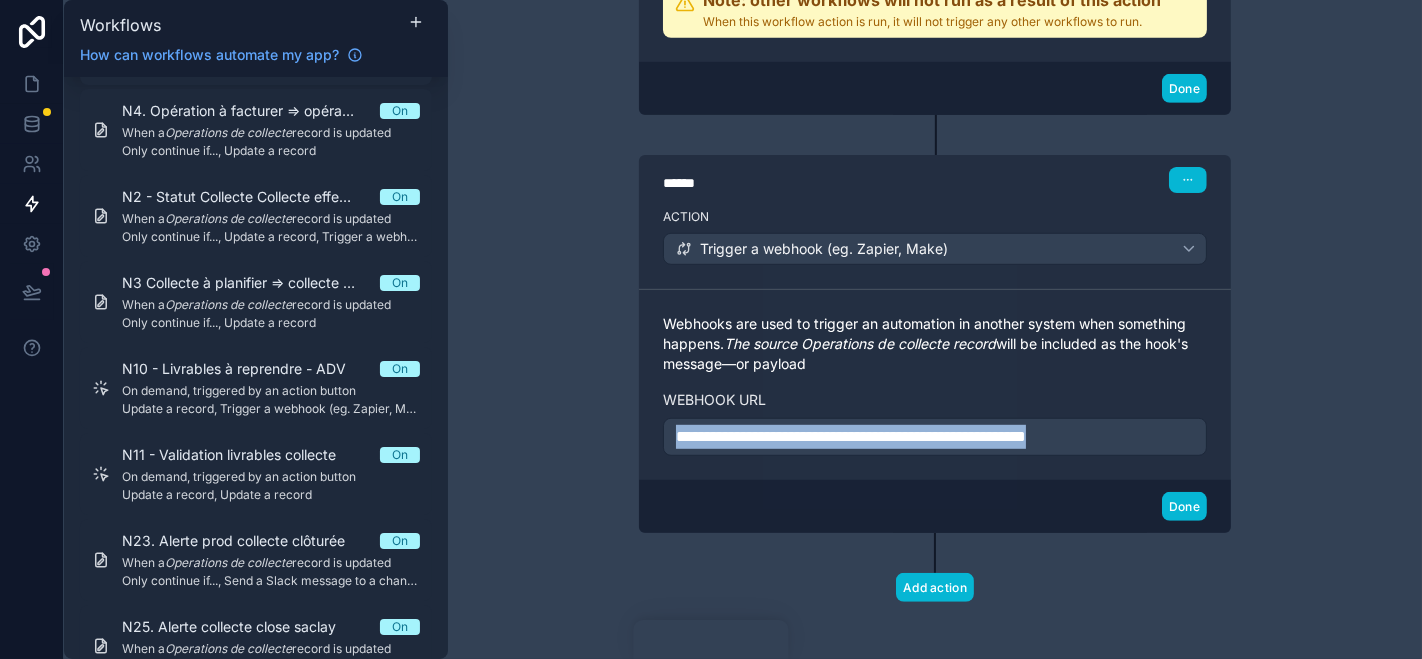 click on "**********" at bounding box center (851, 436) 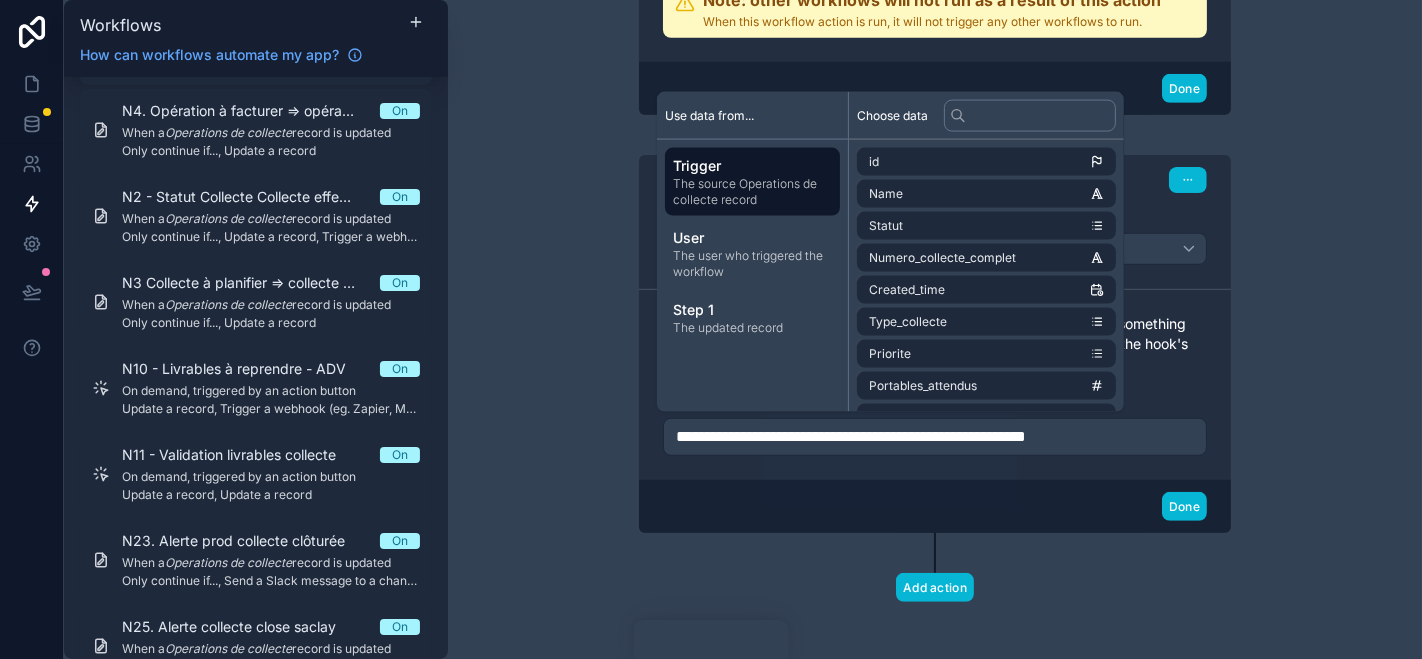 click on "**********" at bounding box center (935, 329) 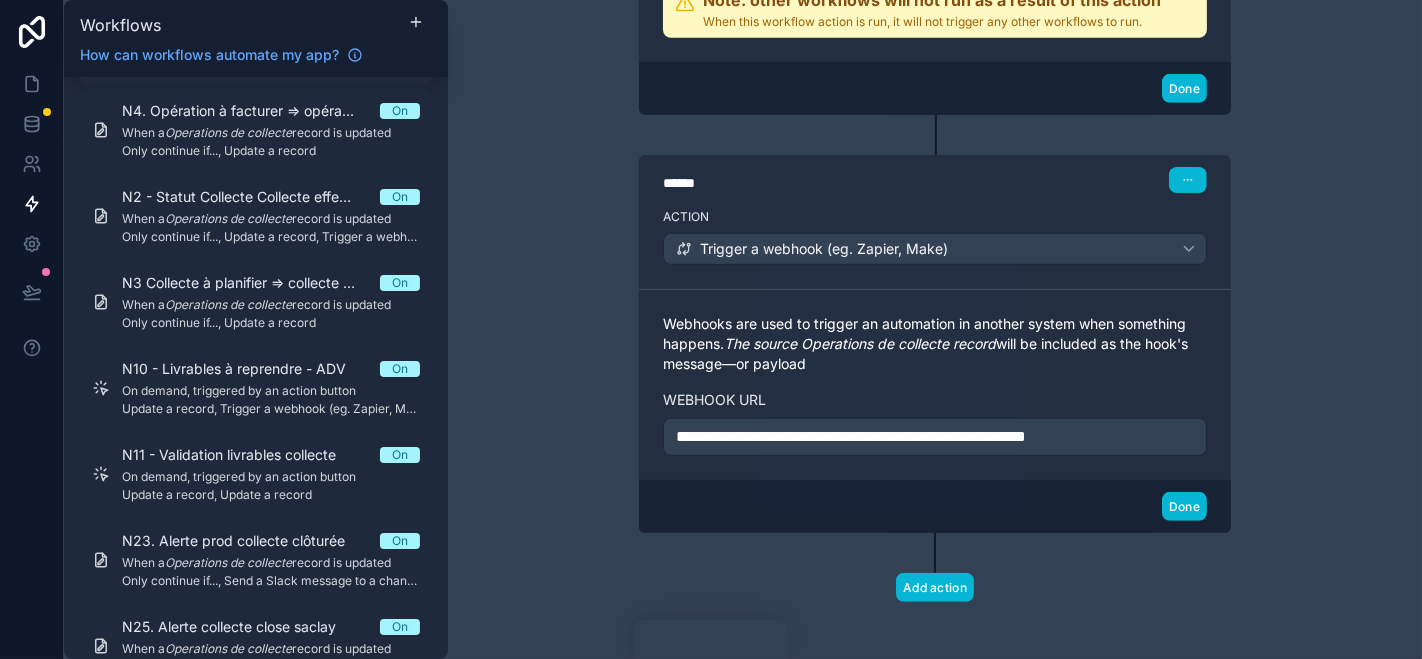 click on "**********" at bounding box center (935, 437) 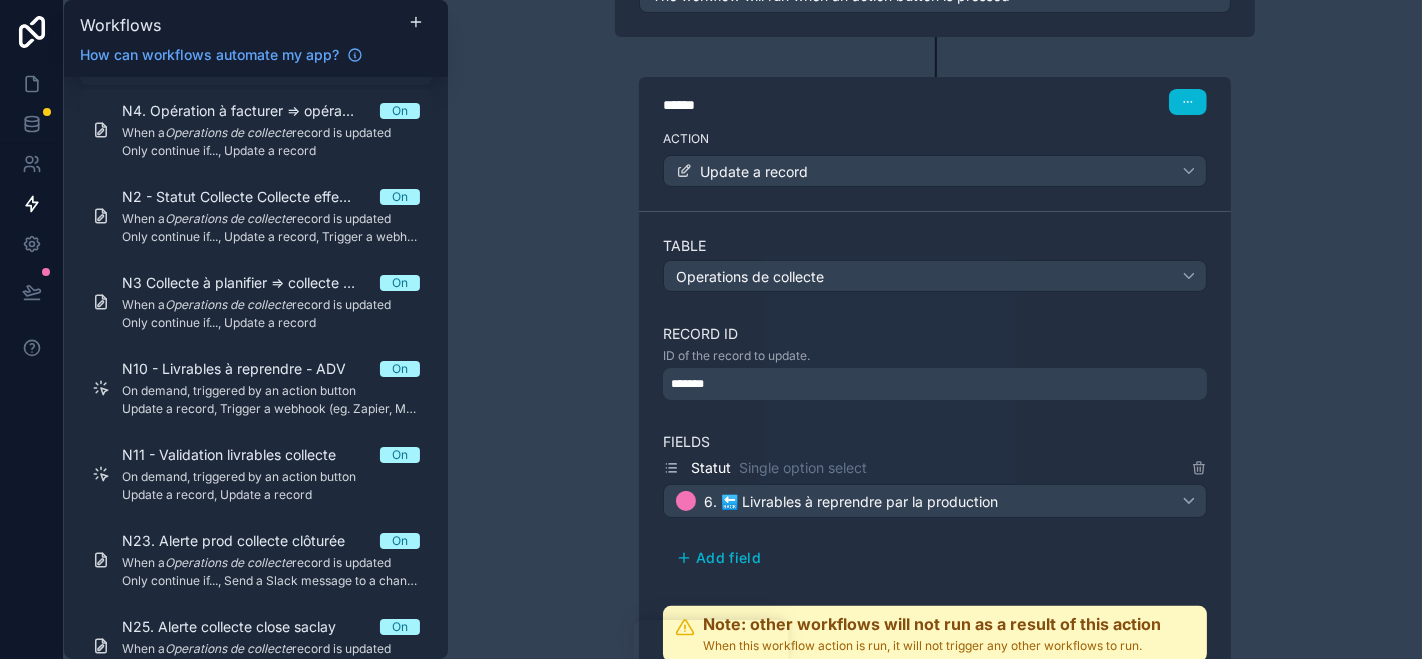 scroll, scrollTop: 0, scrollLeft: 0, axis: both 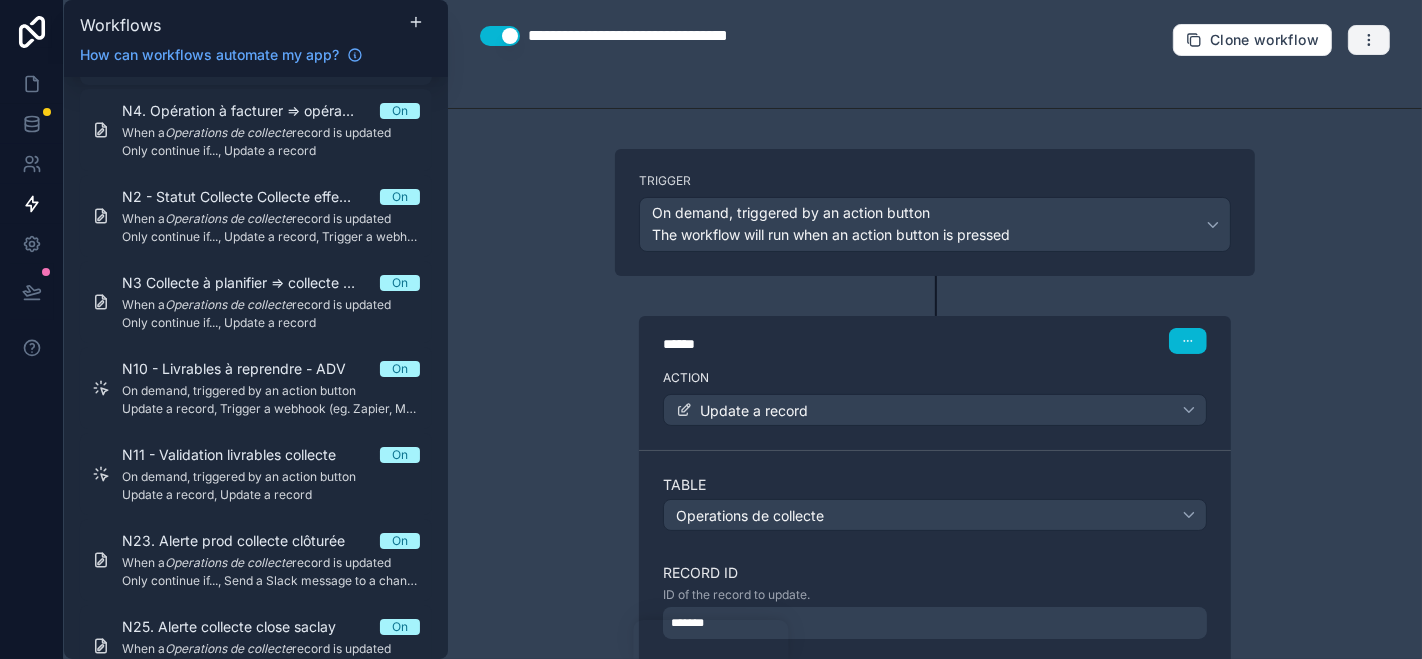 click on "Clone workflow" at bounding box center [1281, 40] 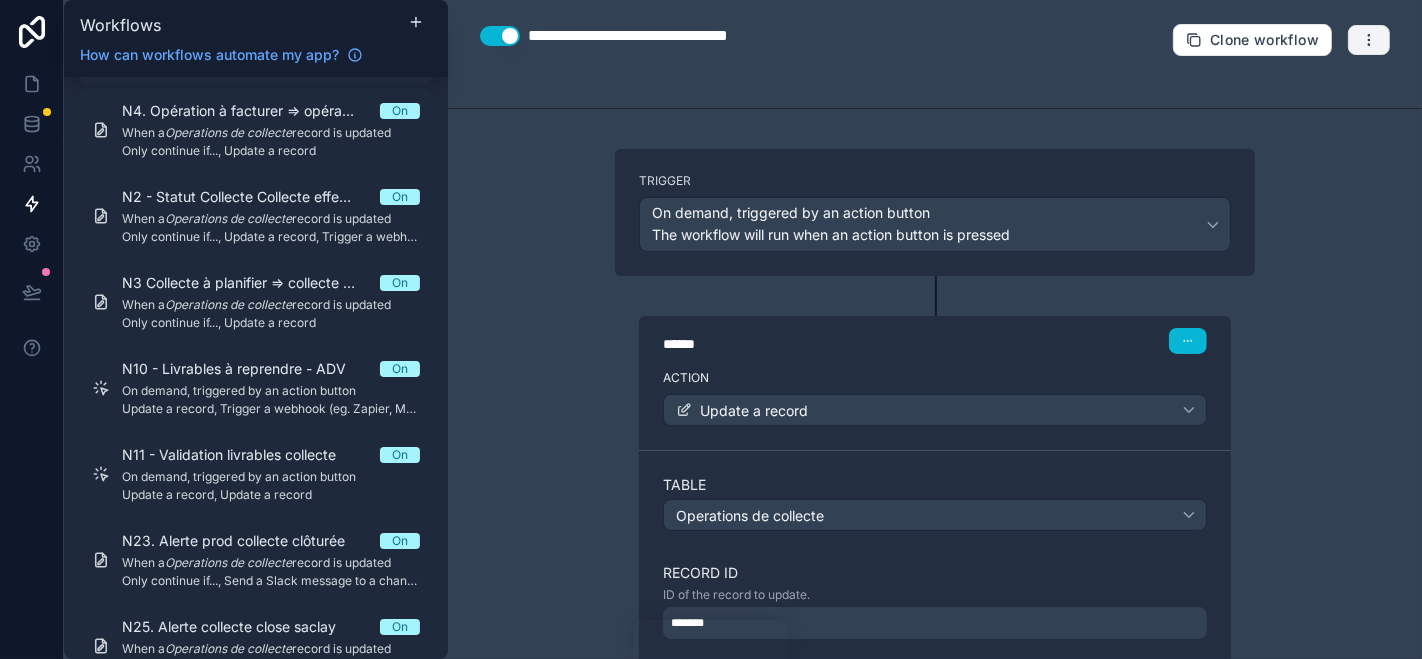 click 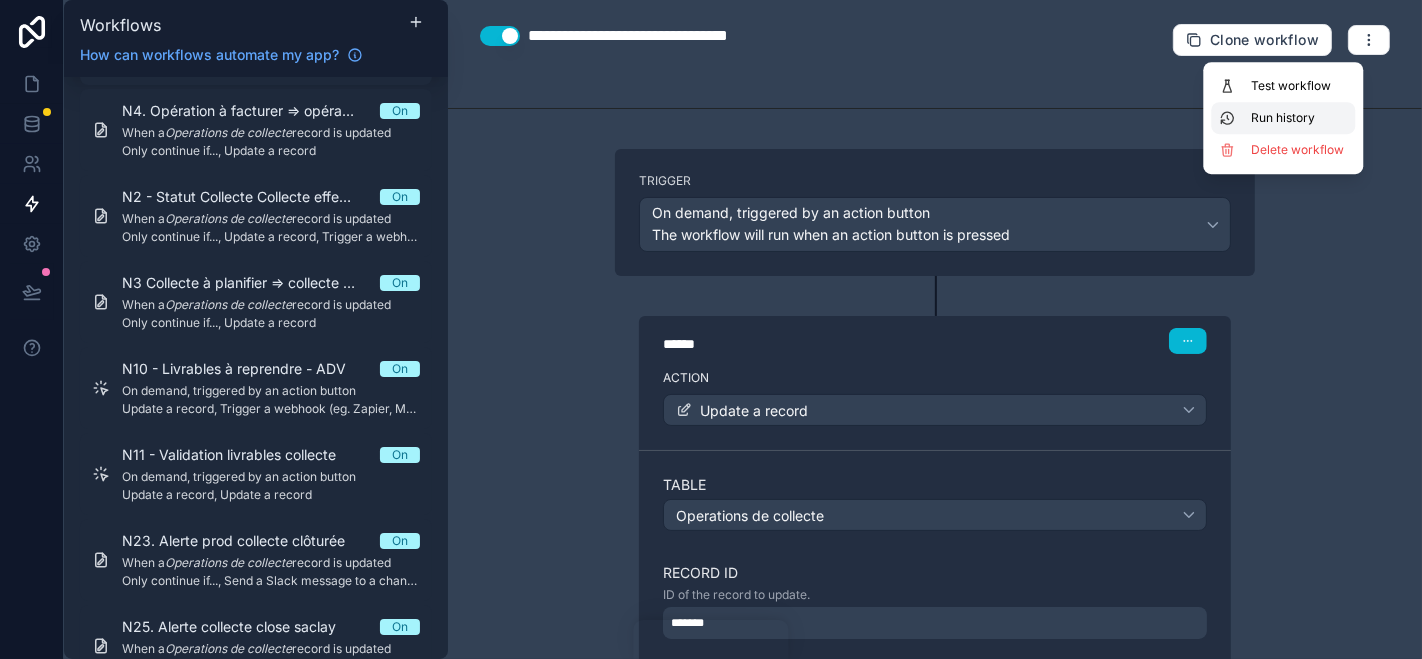 click on "Run history" at bounding box center (1299, 118) 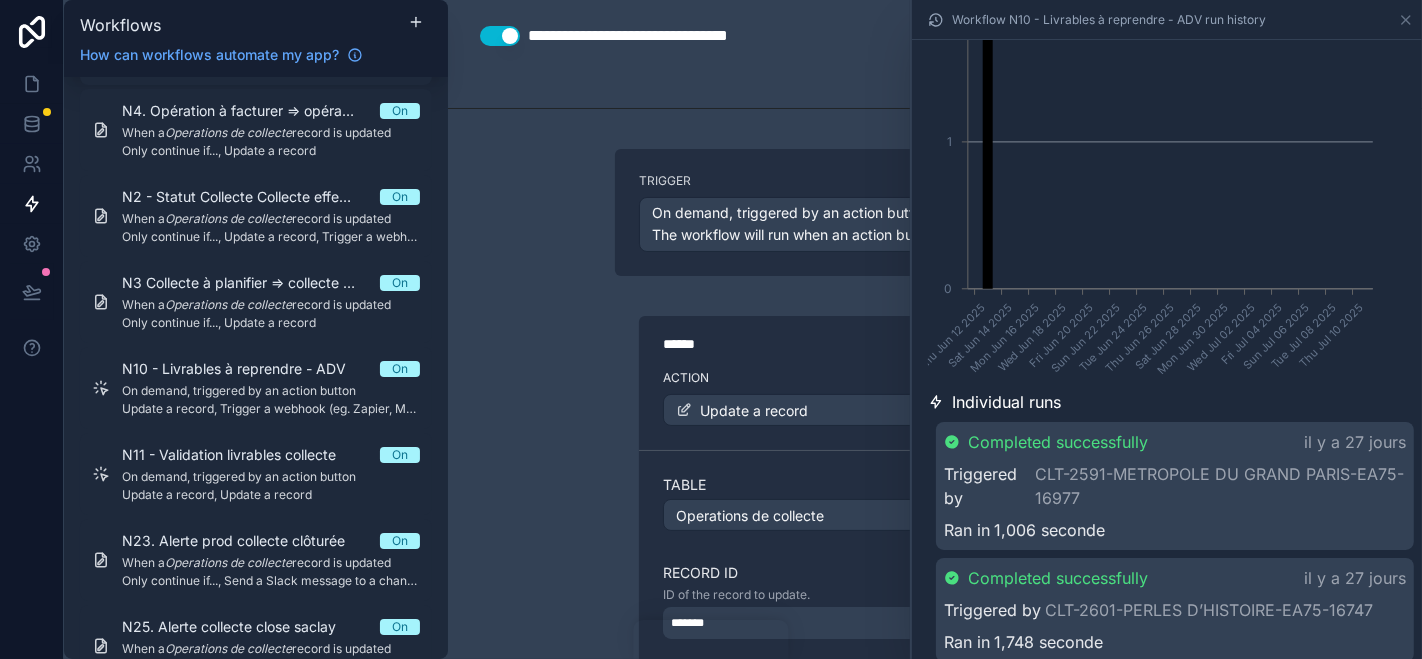 scroll, scrollTop: 308, scrollLeft: 0, axis: vertical 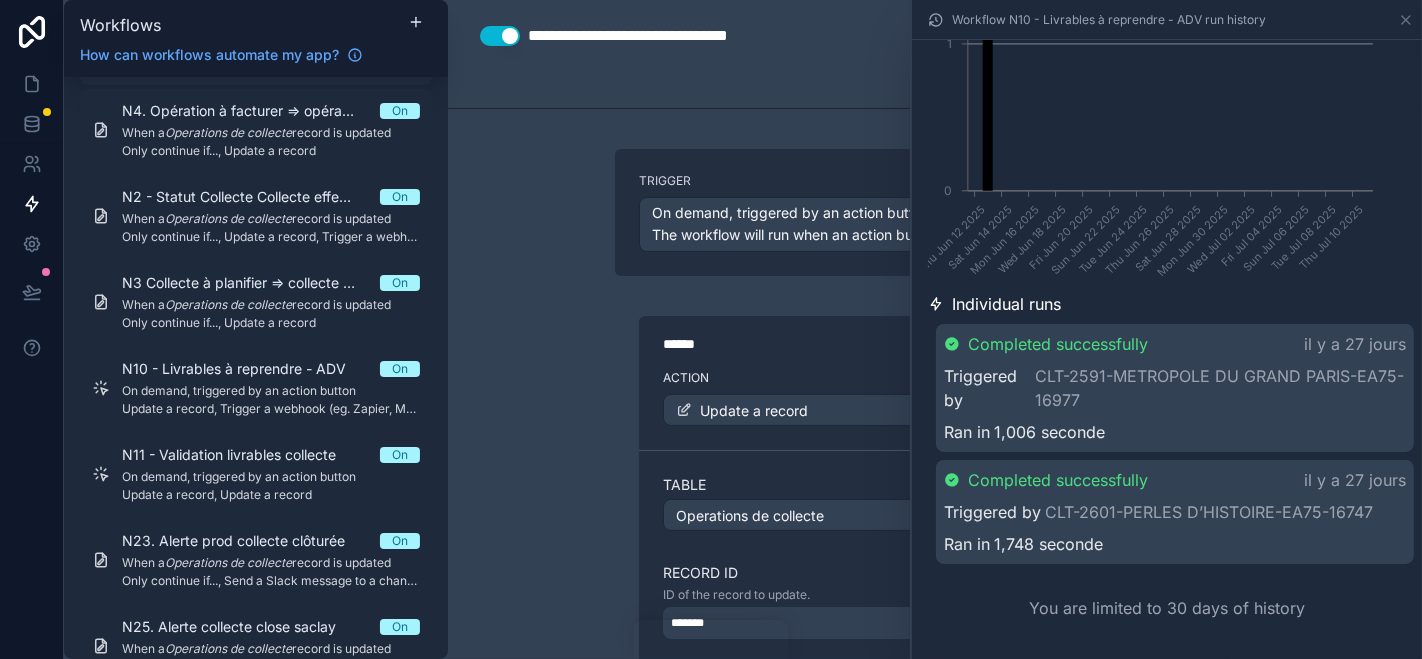click on "**********" at bounding box center [935, 329] 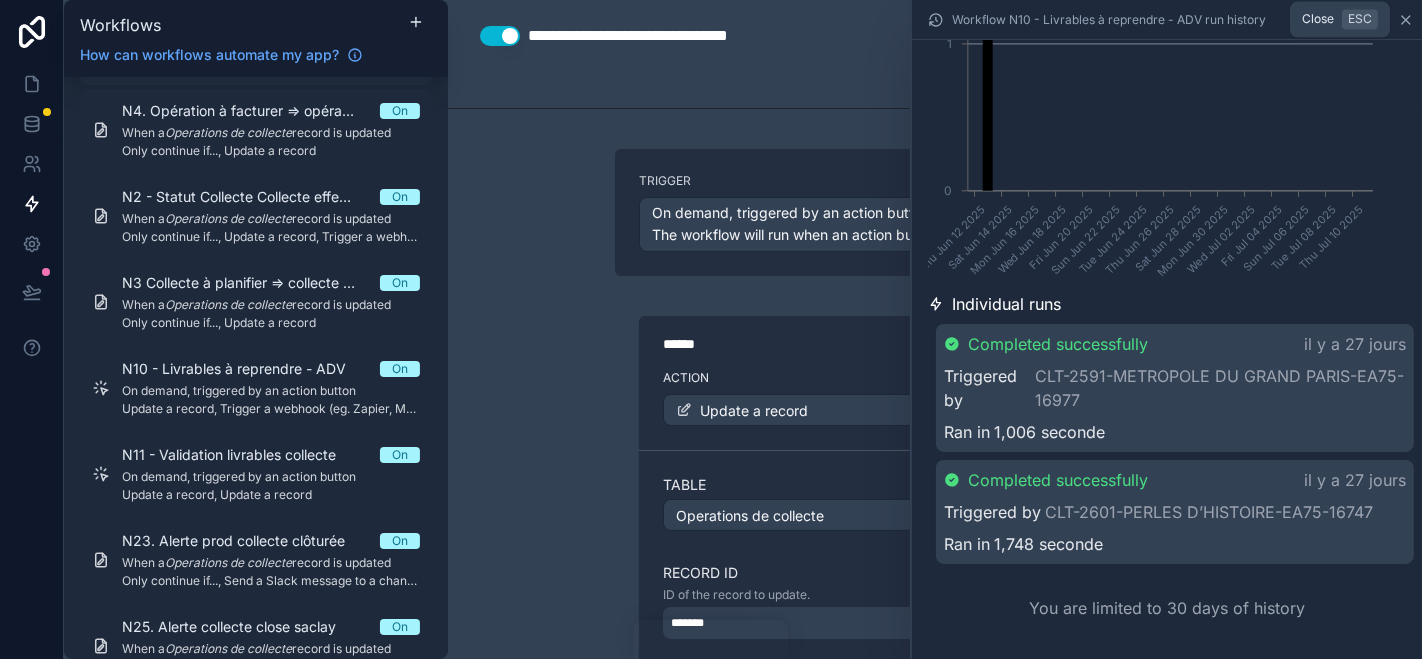 click 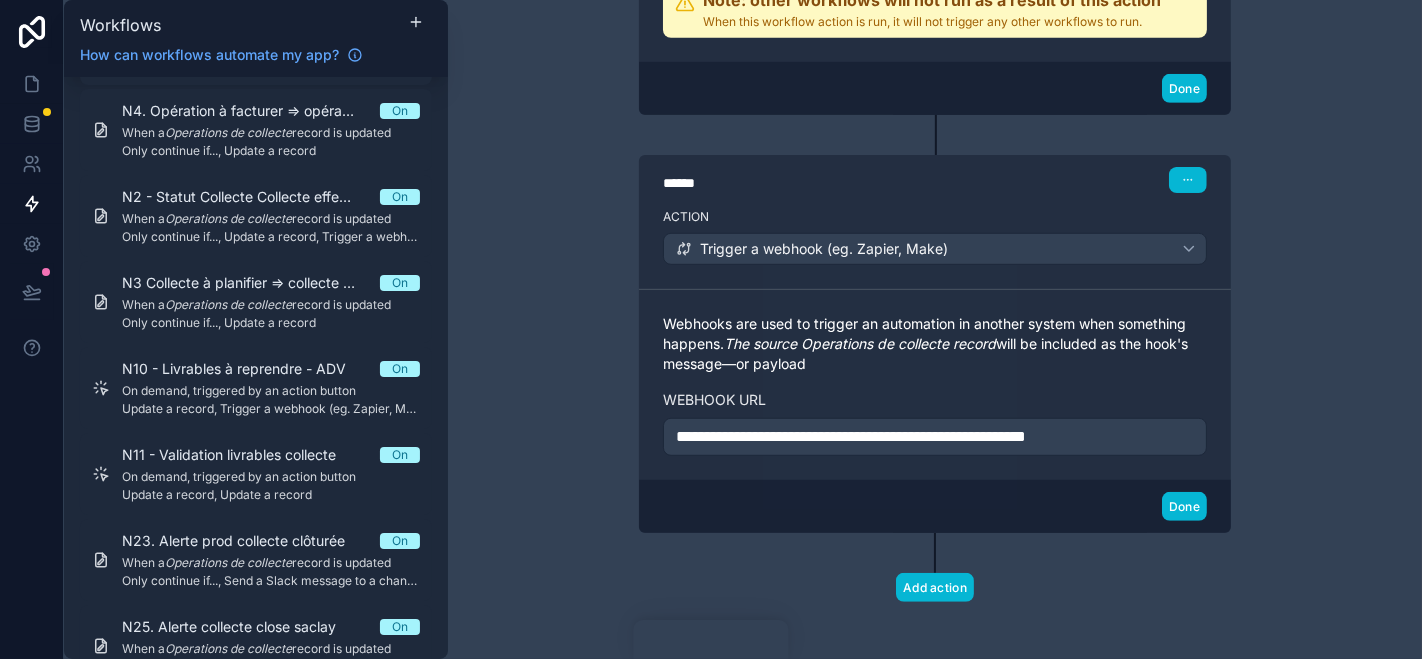 click on "**********" at bounding box center (935, 437) 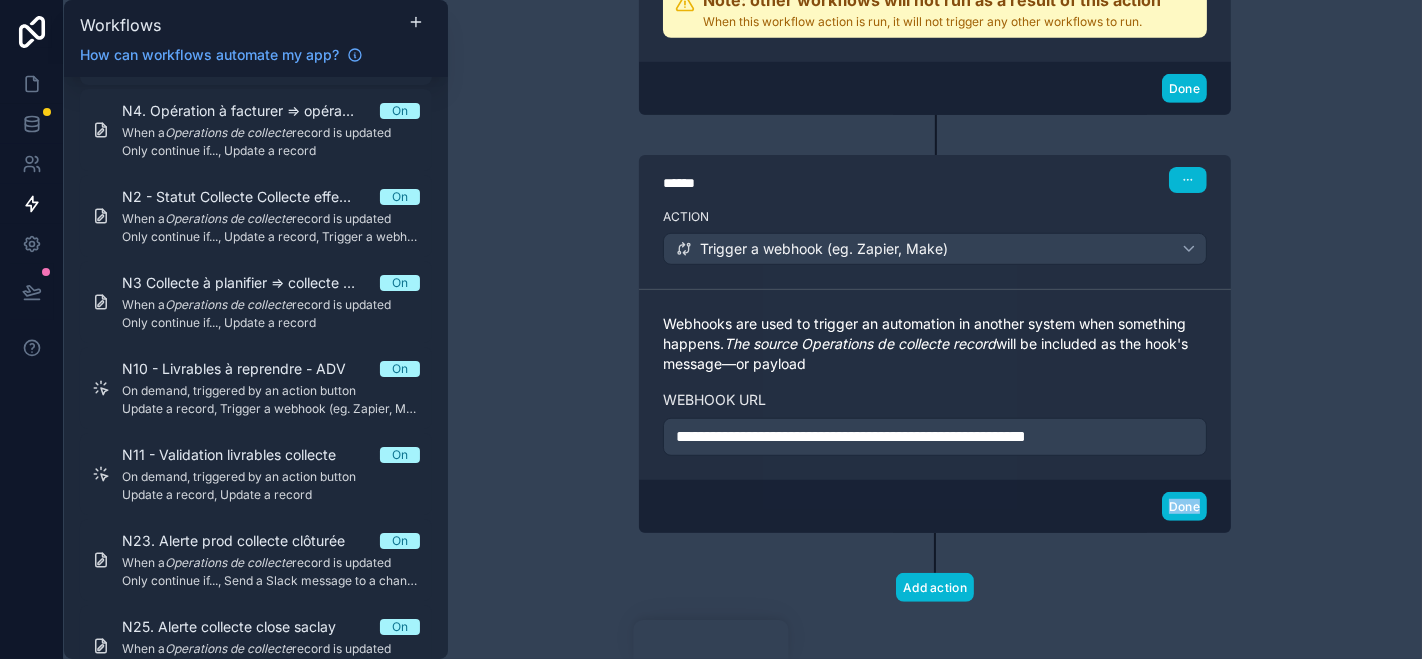click on "**********" at bounding box center (935, 437) 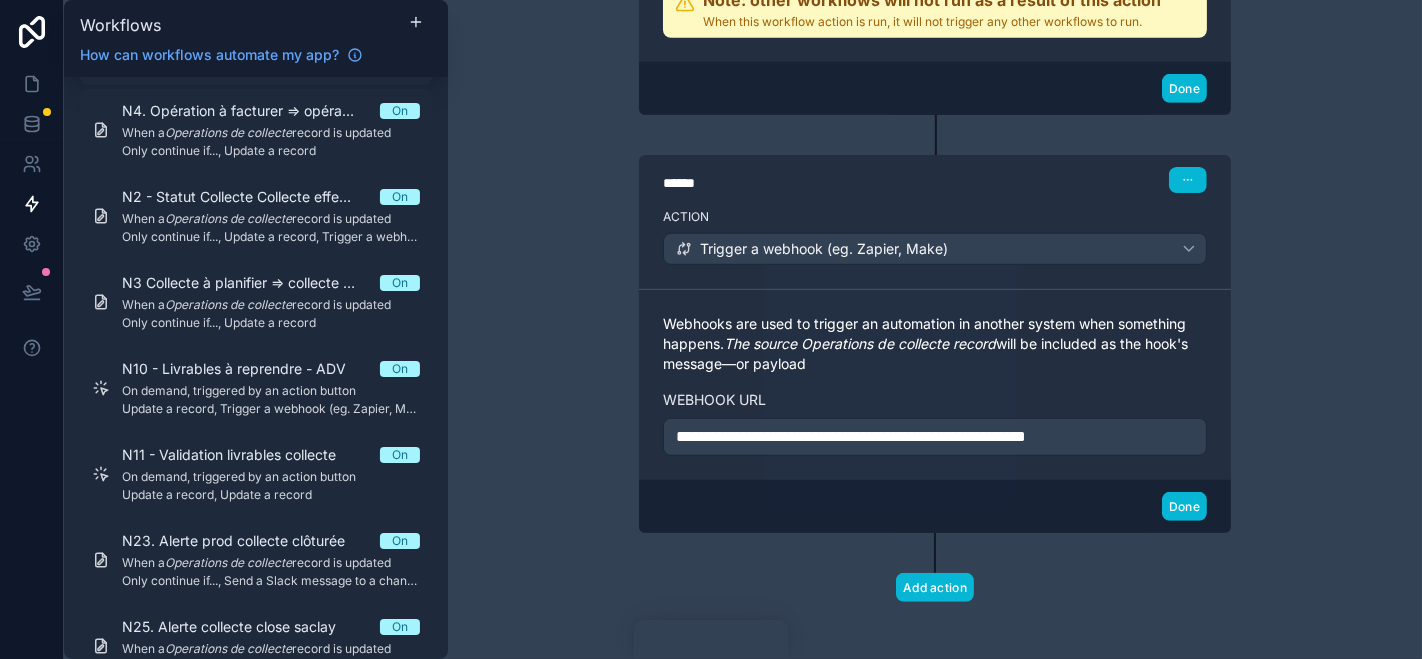 click on "**********" at bounding box center [851, 436] 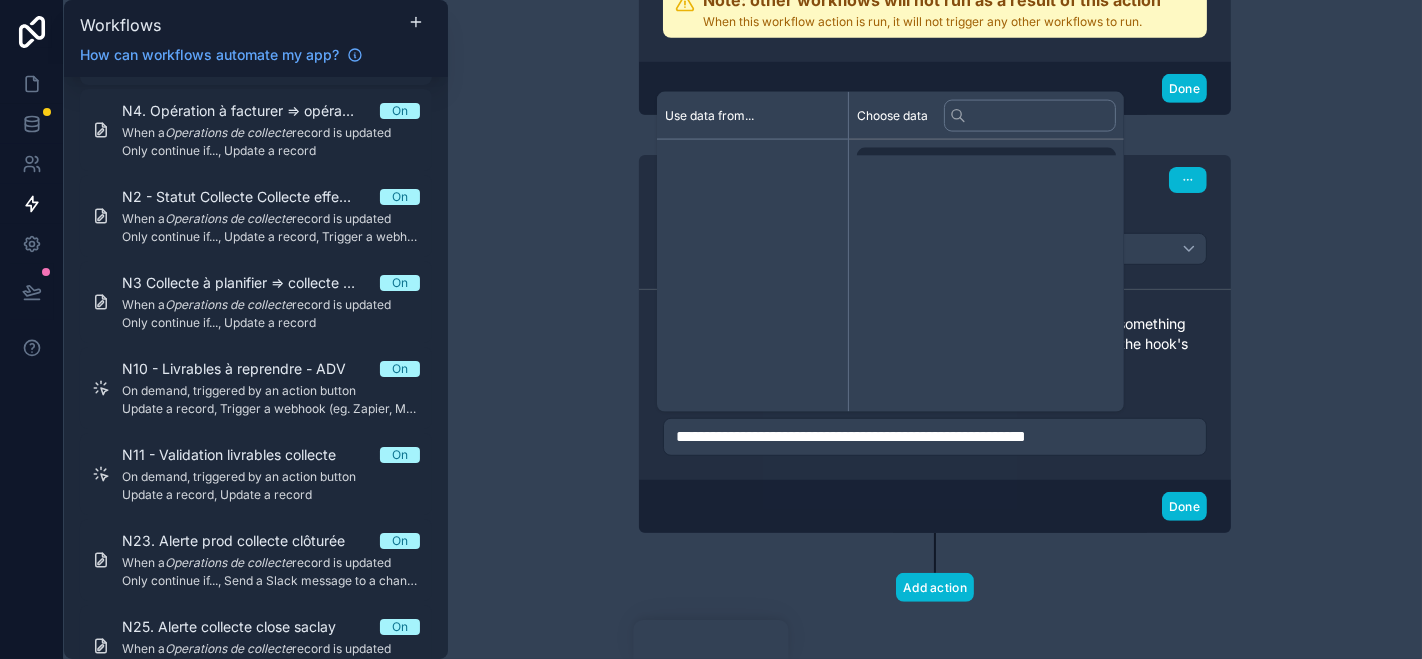 click on "**********" at bounding box center [851, 436] 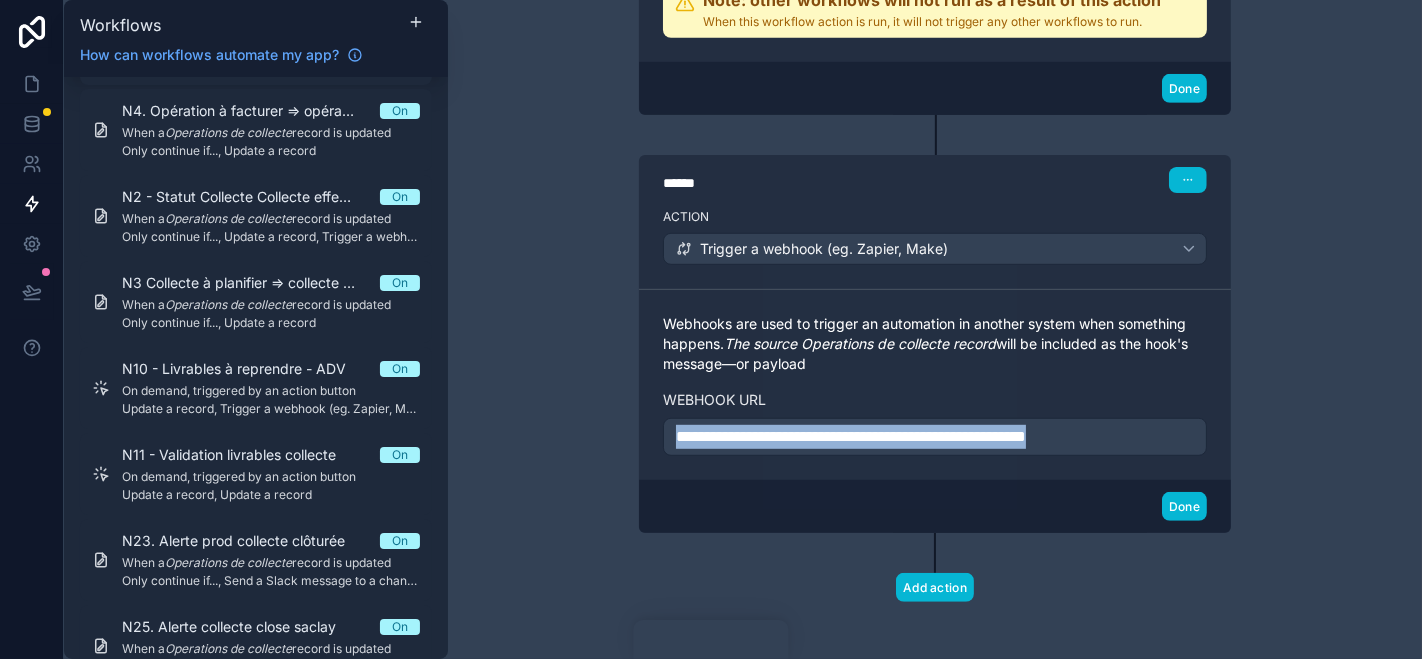 click on "**********" at bounding box center [851, 436] 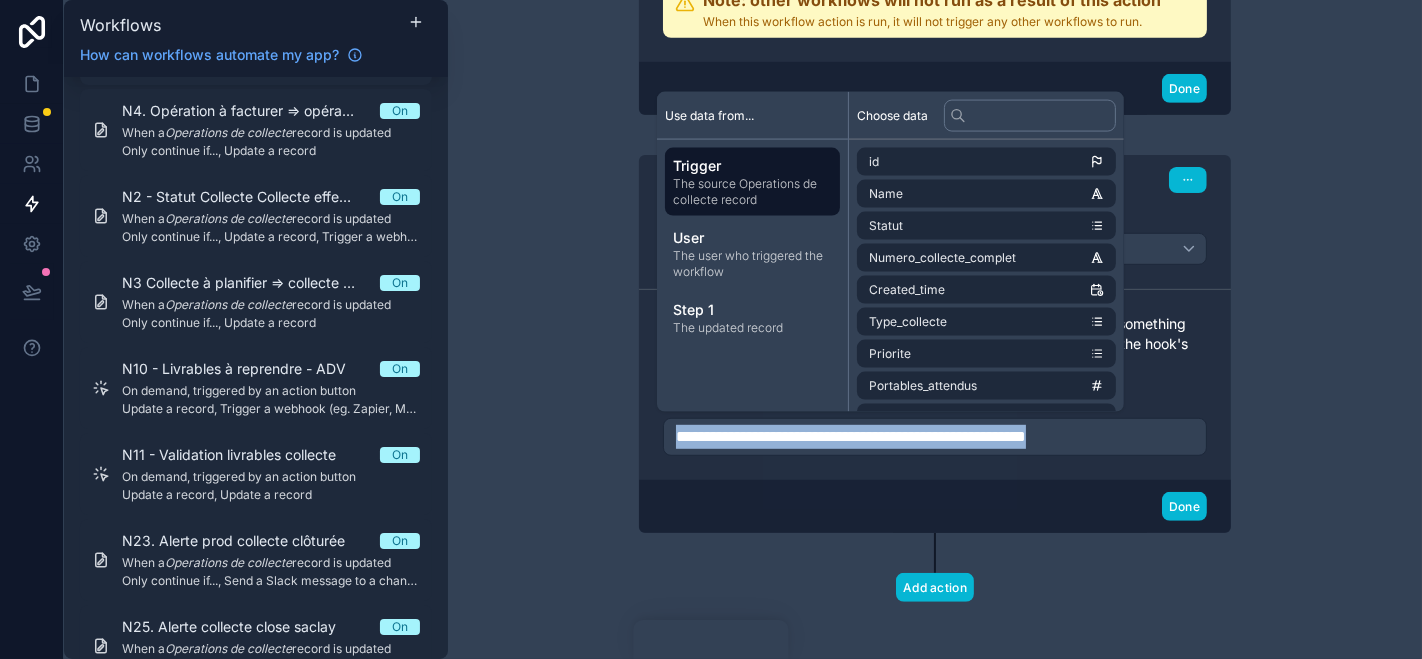 copy on "**********" 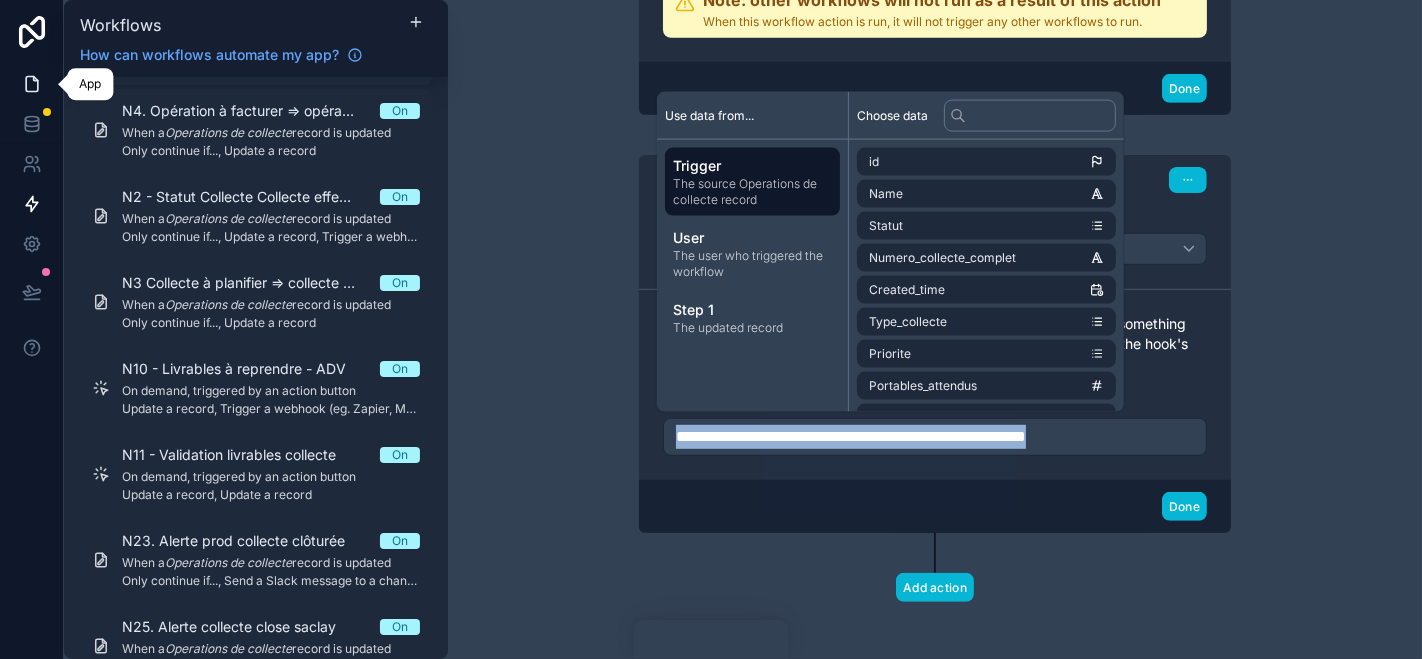 click 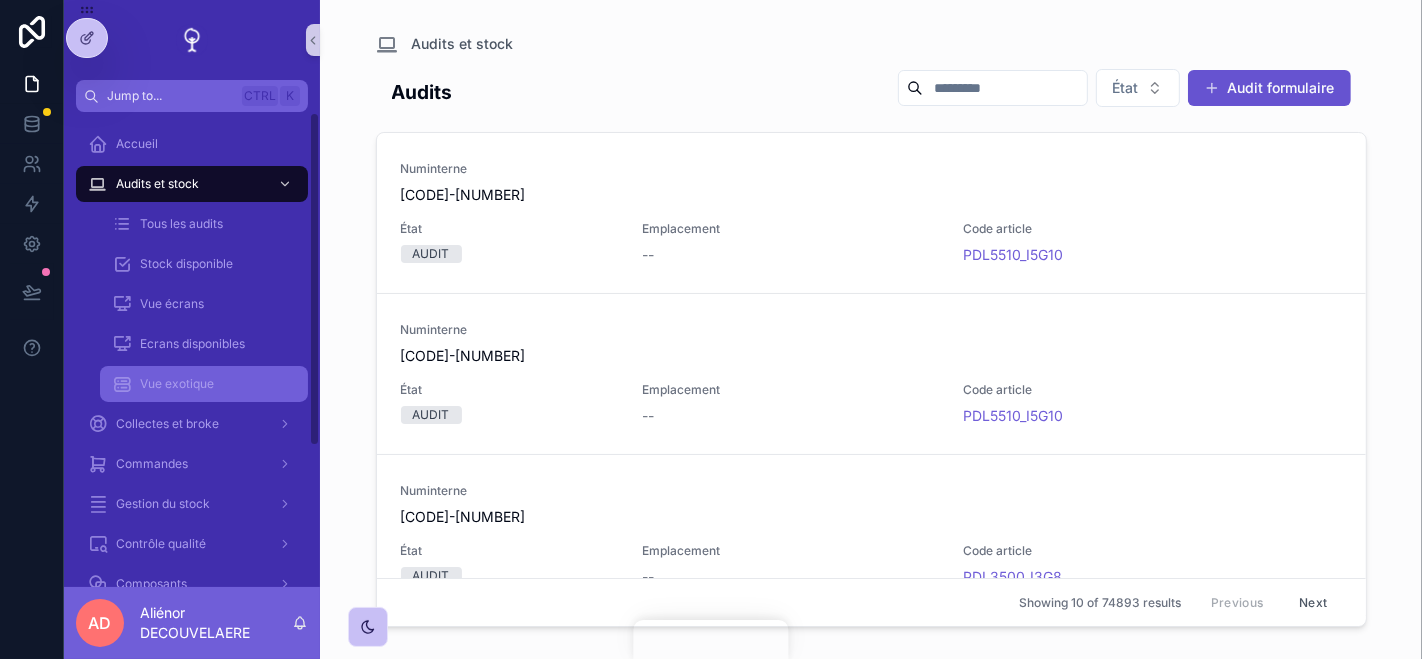 scroll, scrollTop: 123, scrollLeft: 0, axis: vertical 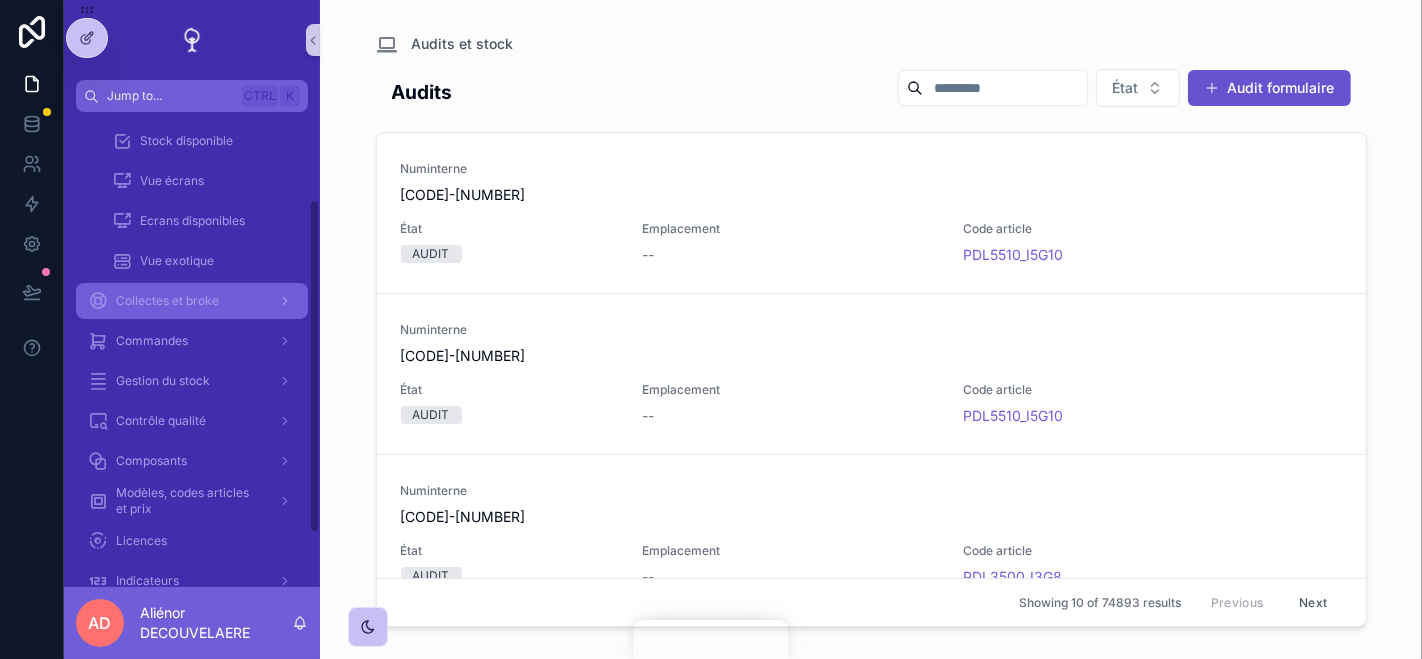 click on "Collectes et broke" at bounding box center [192, 301] 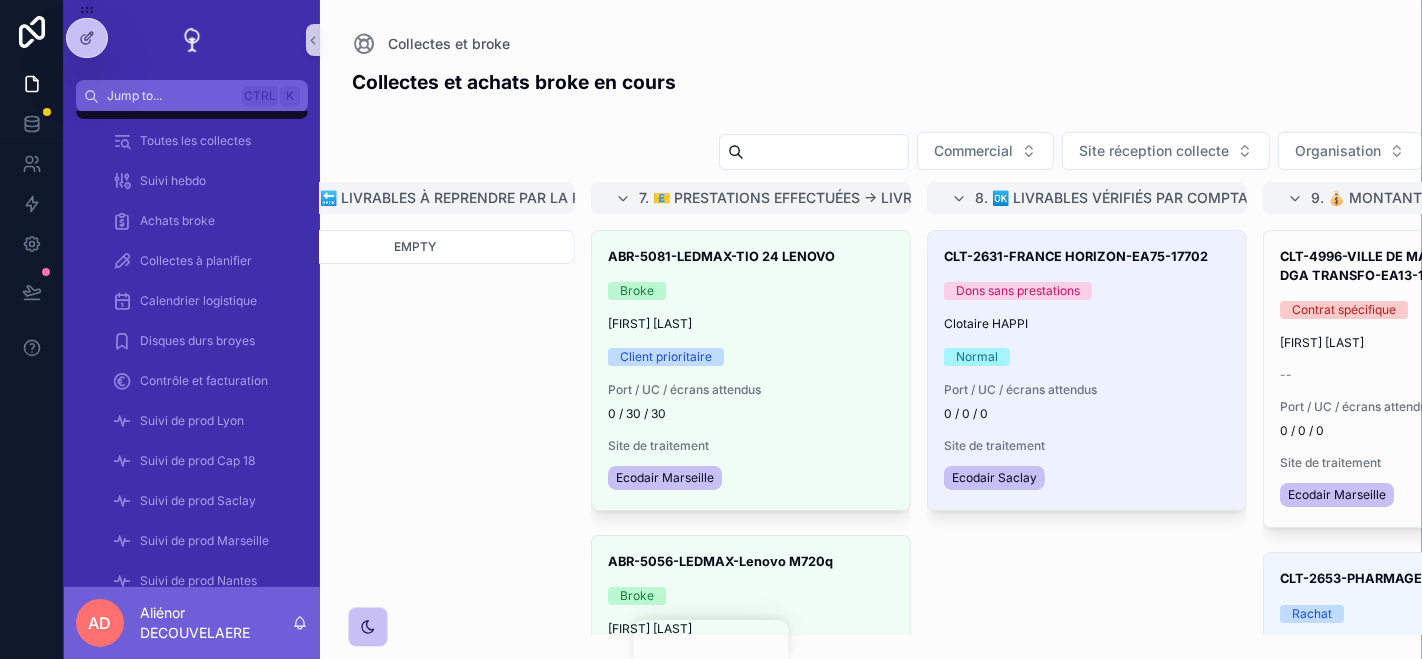 scroll, scrollTop: 0, scrollLeft: 943, axis: horizontal 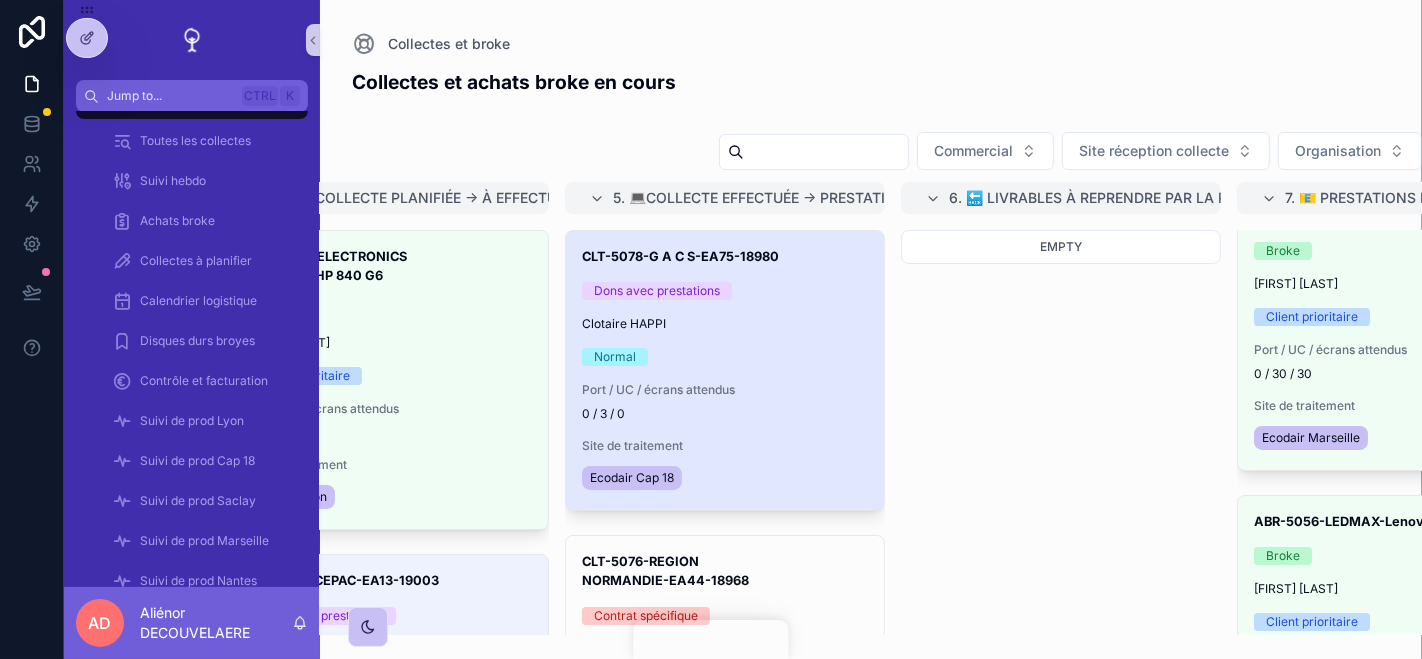 click on "[CODE]-[NUMBER]-[NAME]-[CODE]-[NUMBER] [GENERAL] [FIRST] [LAST] [GENERAL] [NUMBER] / [NUMBER] / [NUMBER] [GENERAL] [GENERAL] [GENERAL] [GENERAL]" at bounding box center [725, 370] 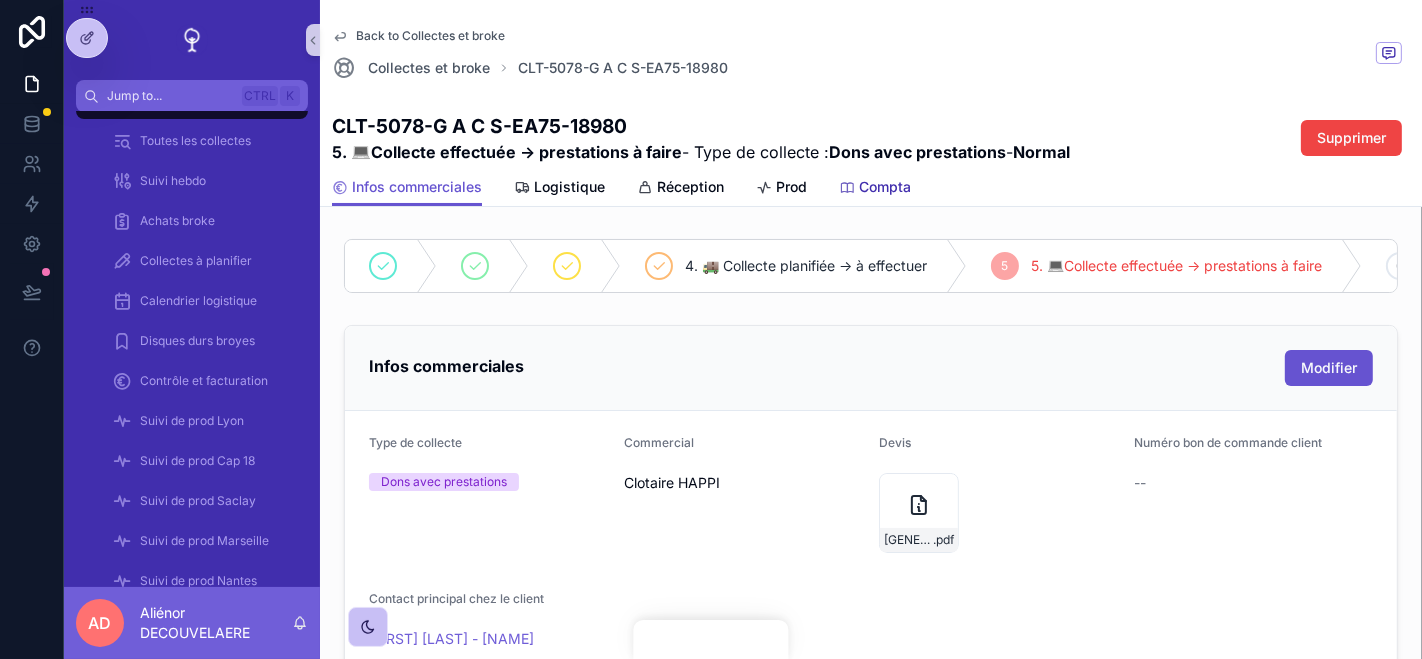 click on "Compta" at bounding box center [875, 189] 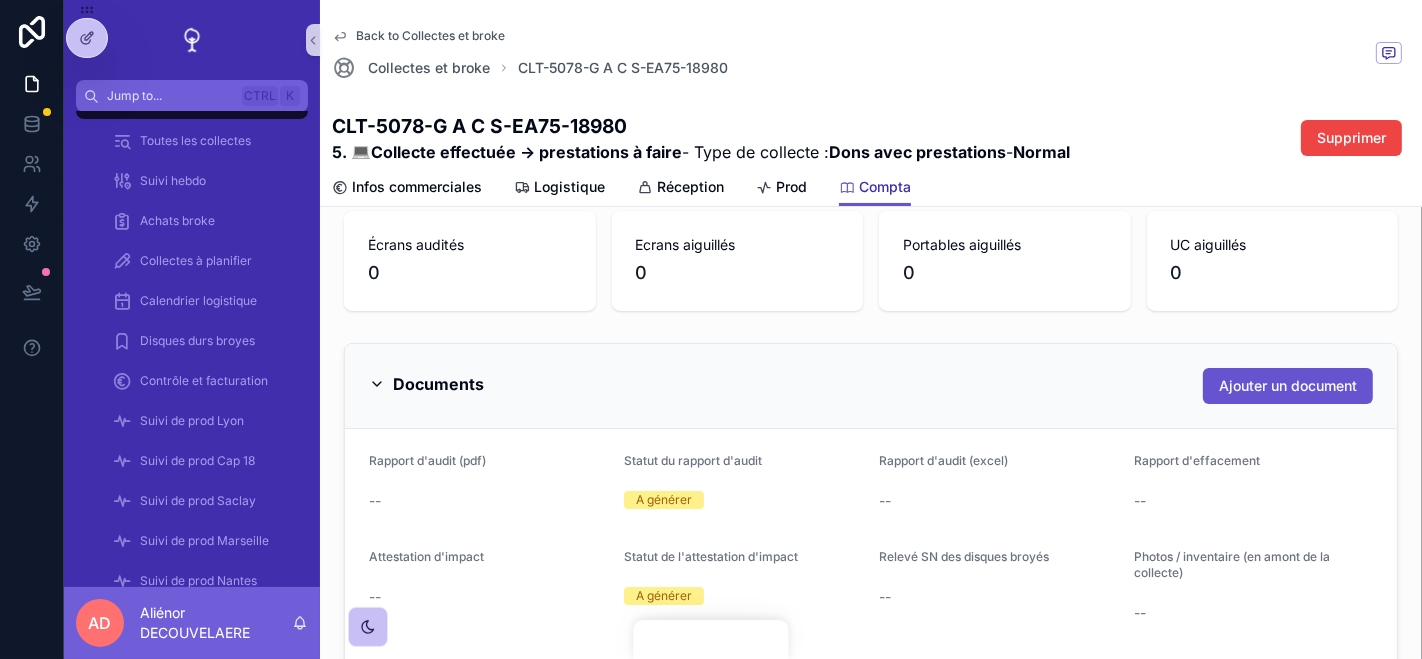 scroll, scrollTop: 0, scrollLeft: 0, axis: both 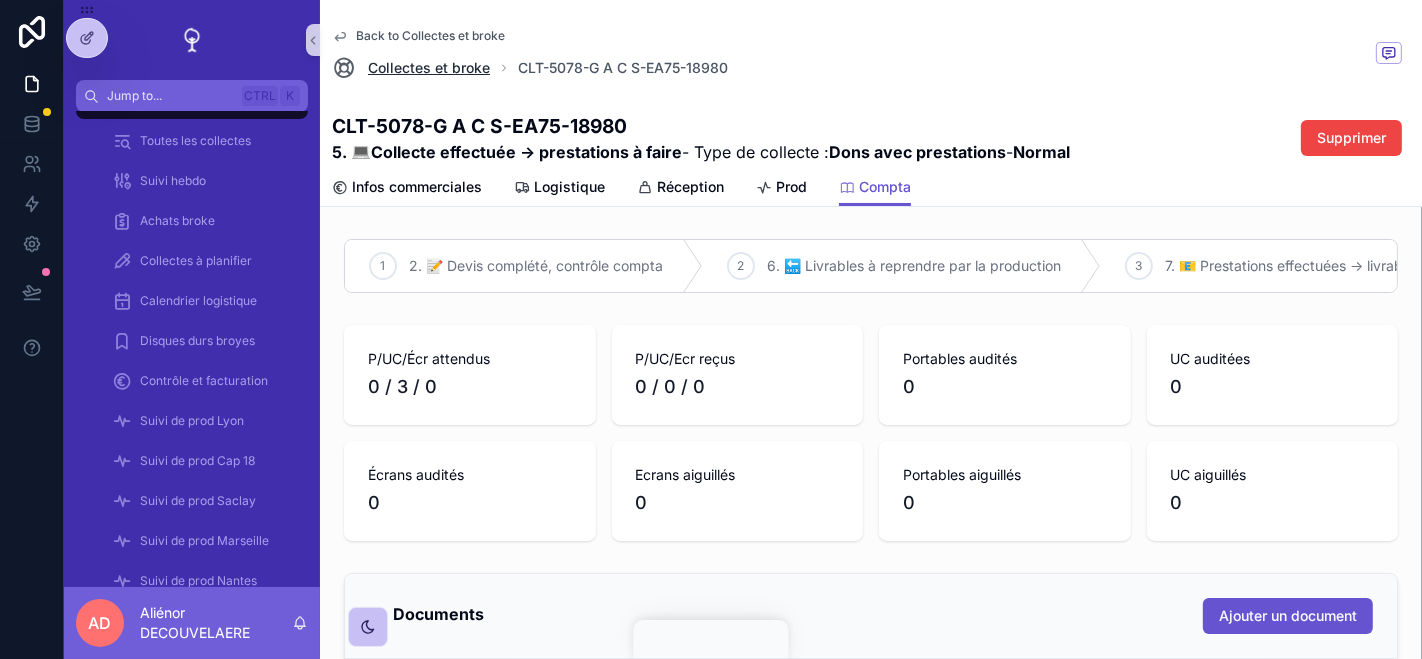 click on "Collectes et broke" at bounding box center (429, 68) 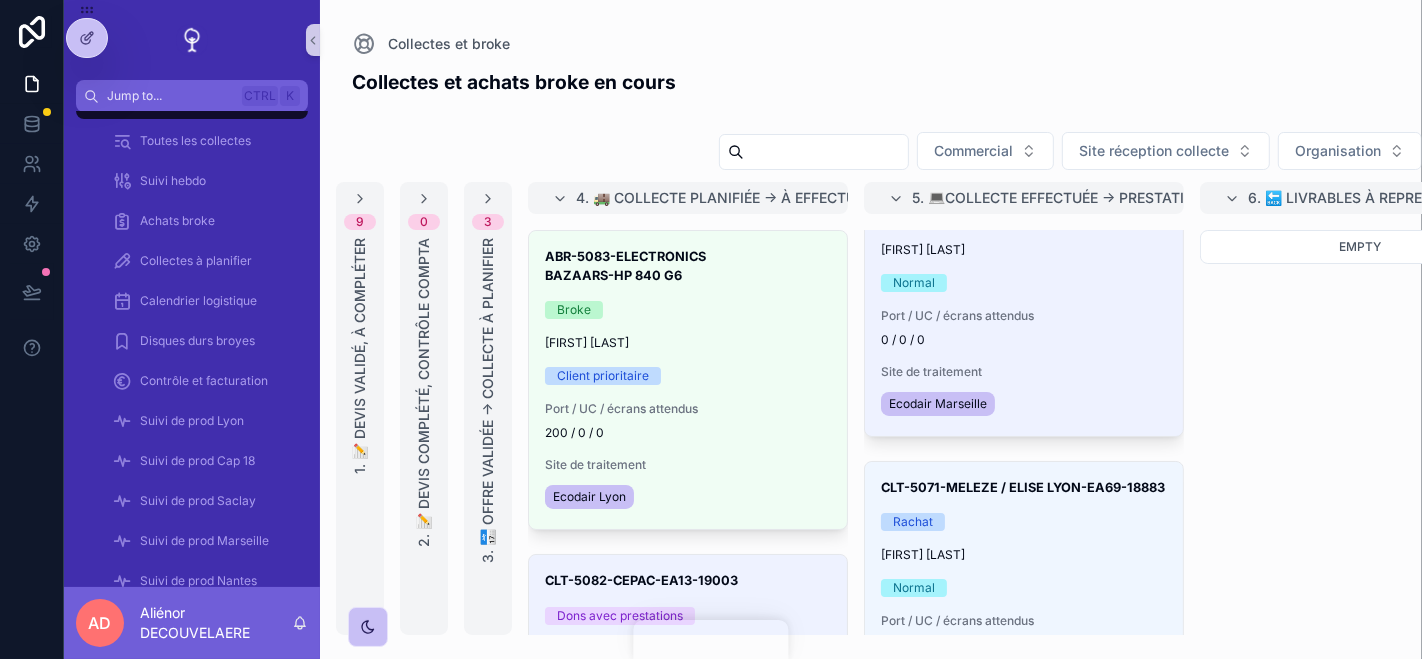 scroll, scrollTop: 726, scrollLeft: 0, axis: vertical 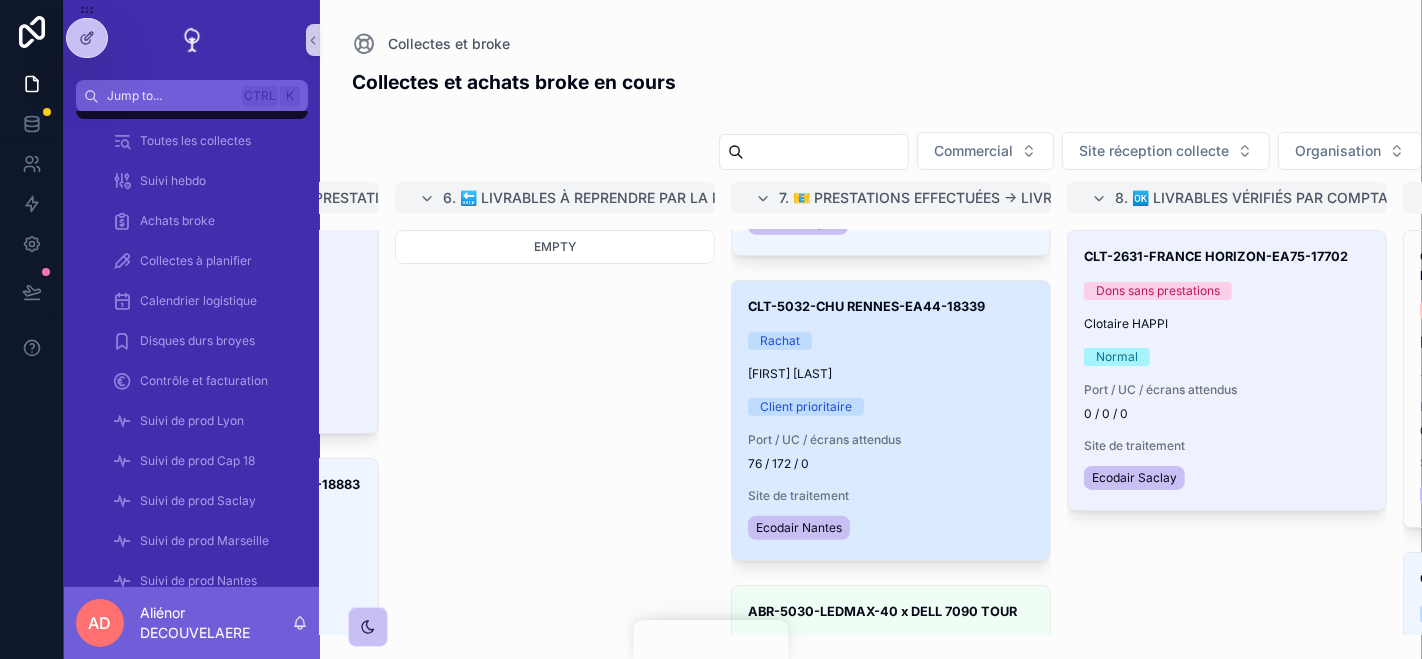 click on "[FIRST] [LAST]" at bounding box center [891, 374] 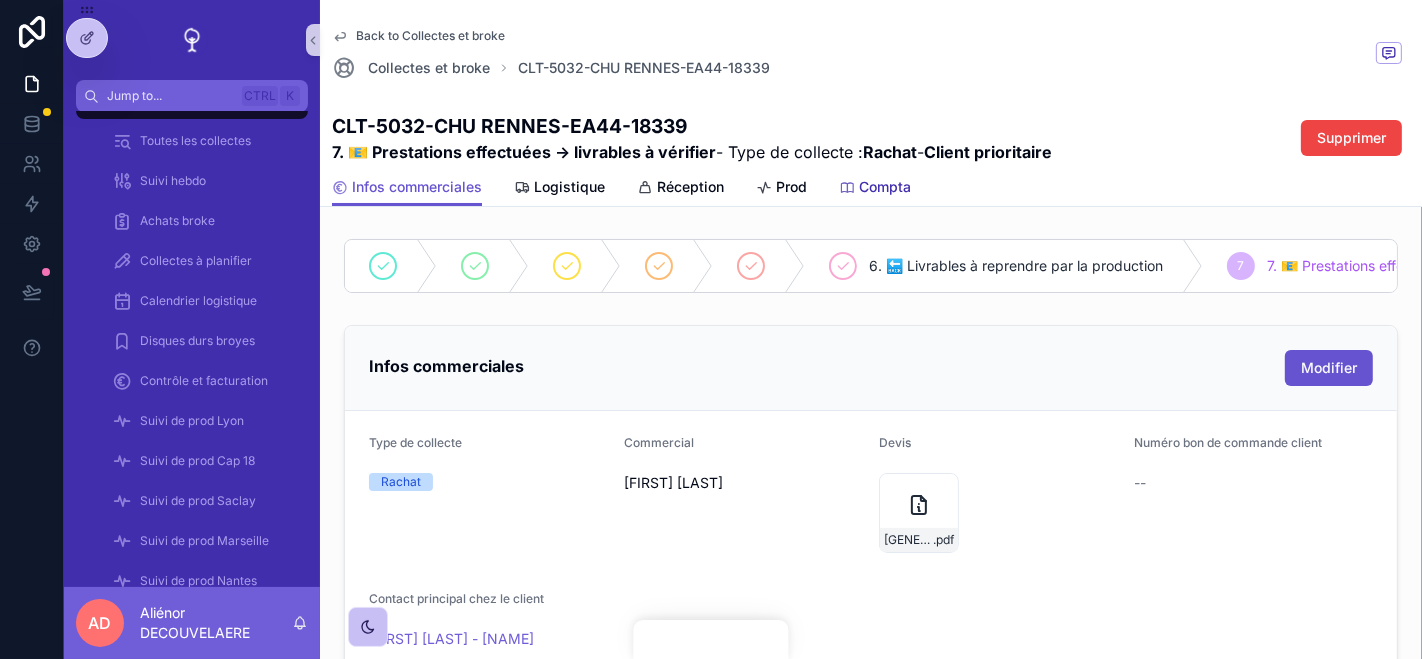 click on "Compta" at bounding box center [875, 189] 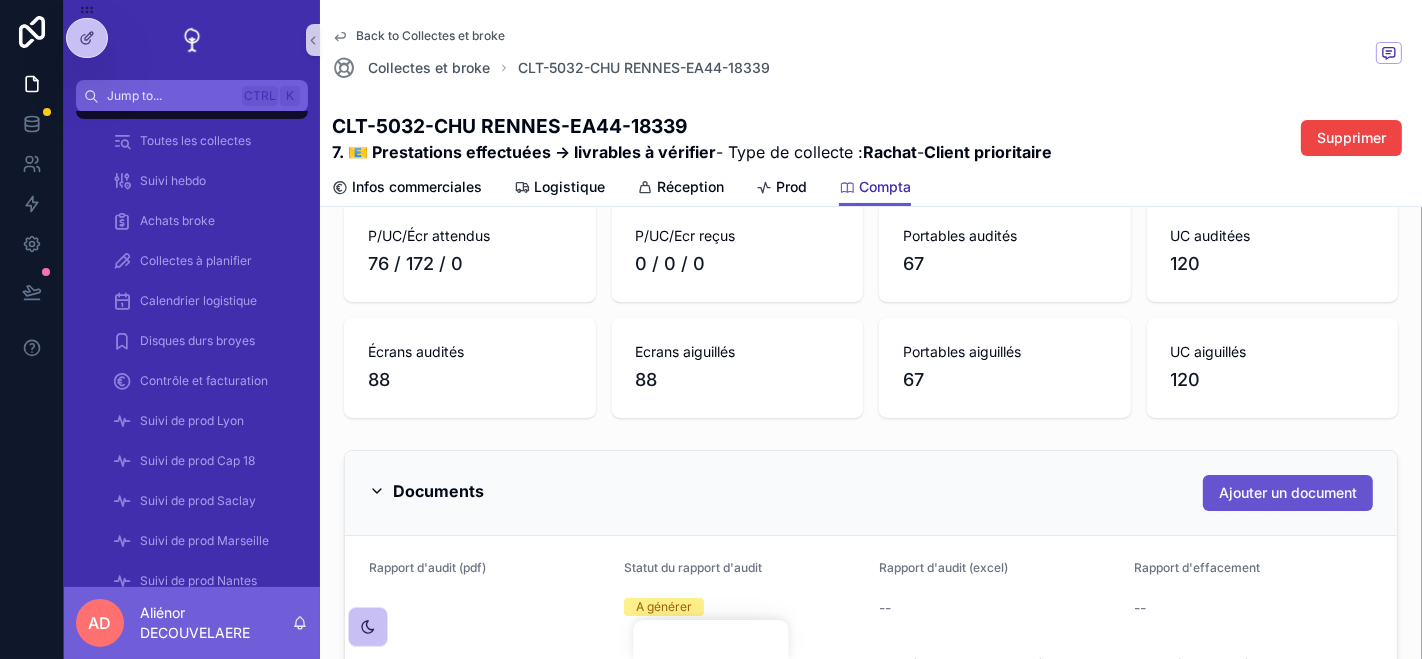 scroll, scrollTop: 0, scrollLeft: 0, axis: both 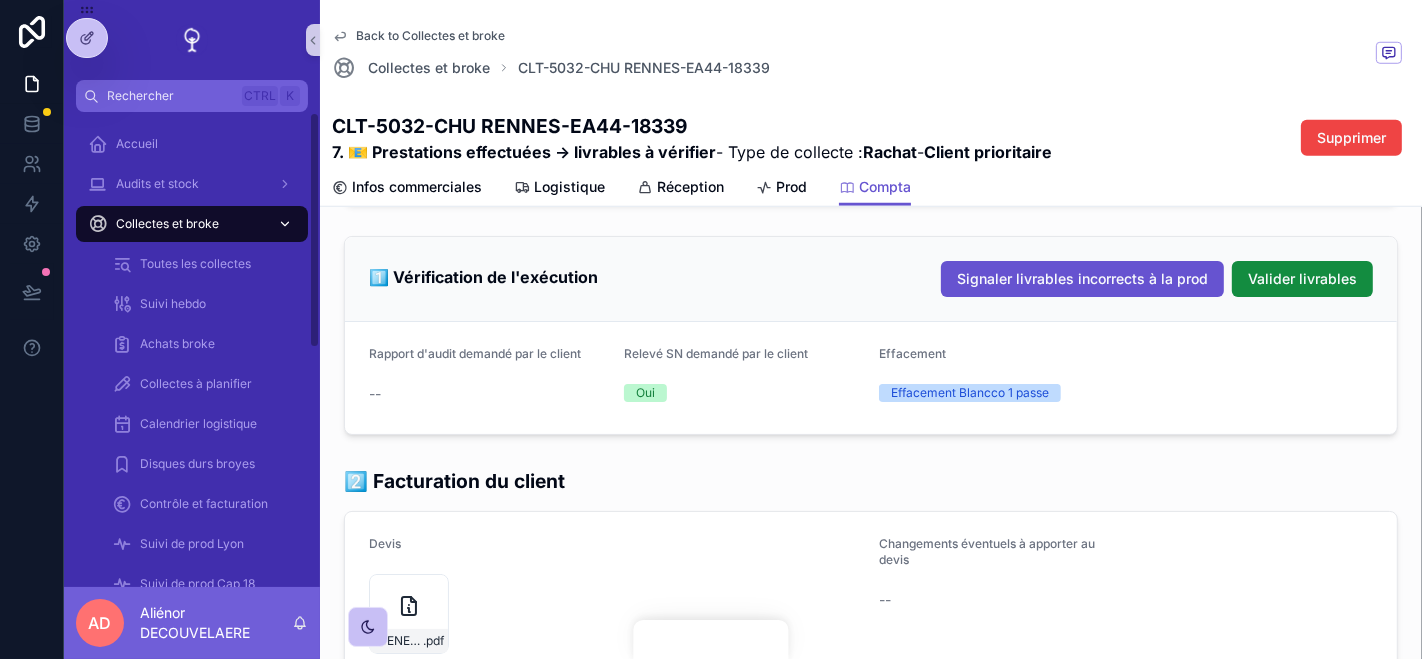 click on "Collectes et broke" at bounding box center [167, 224] 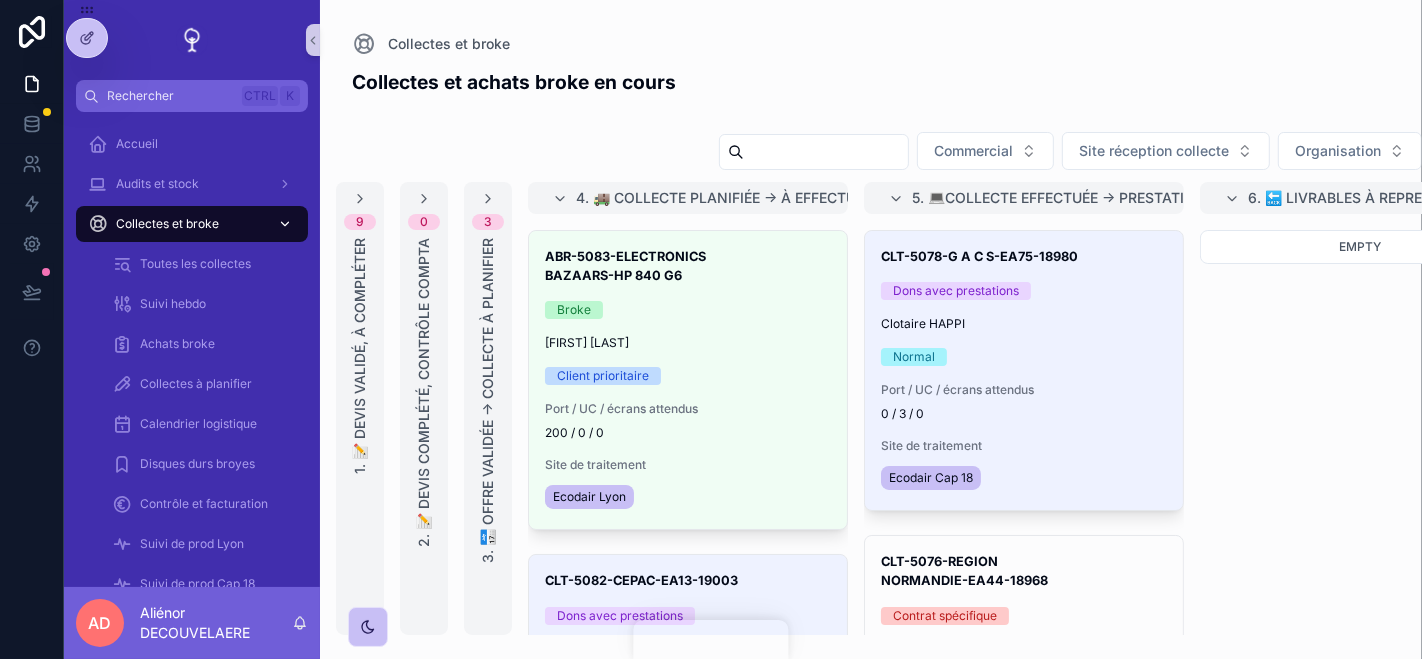 scroll, scrollTop: 0, scrollLeft: 0, axis: both 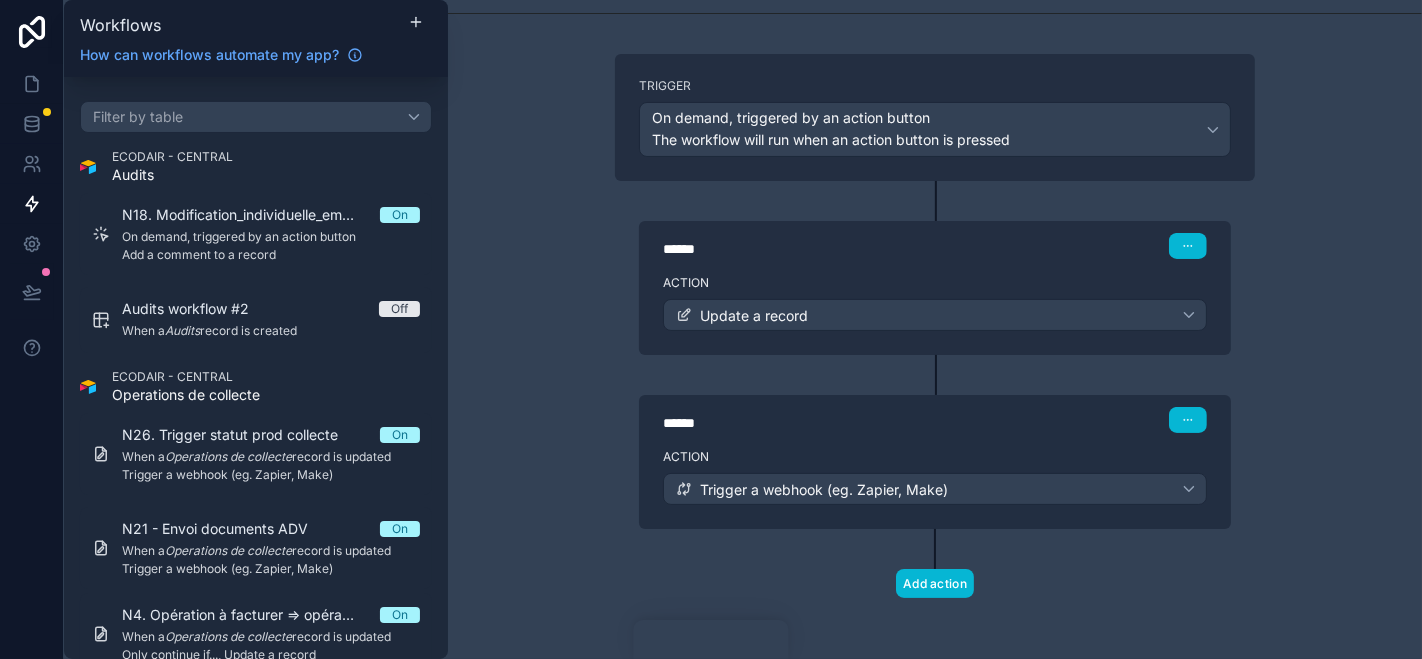 click on "******" at bounding box center [813, 423] 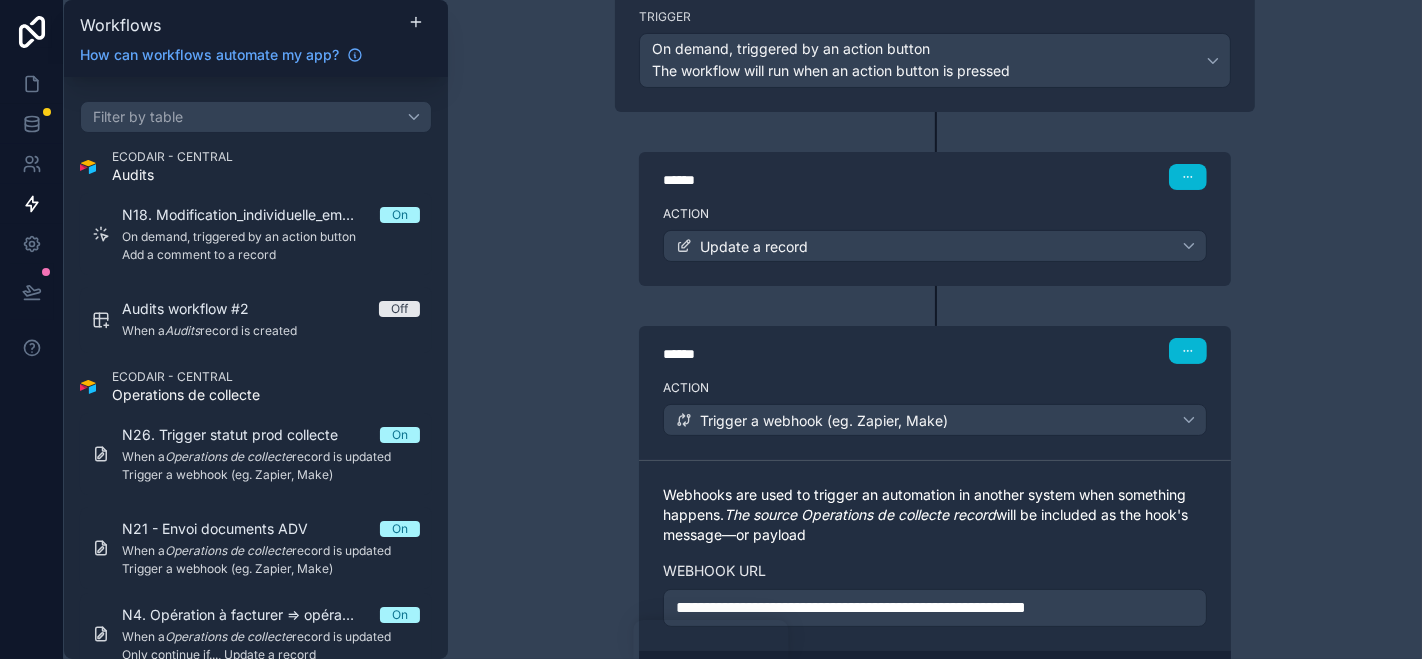 scroll, scrollTop: 268, scrollLeft: 0, axis: vertical 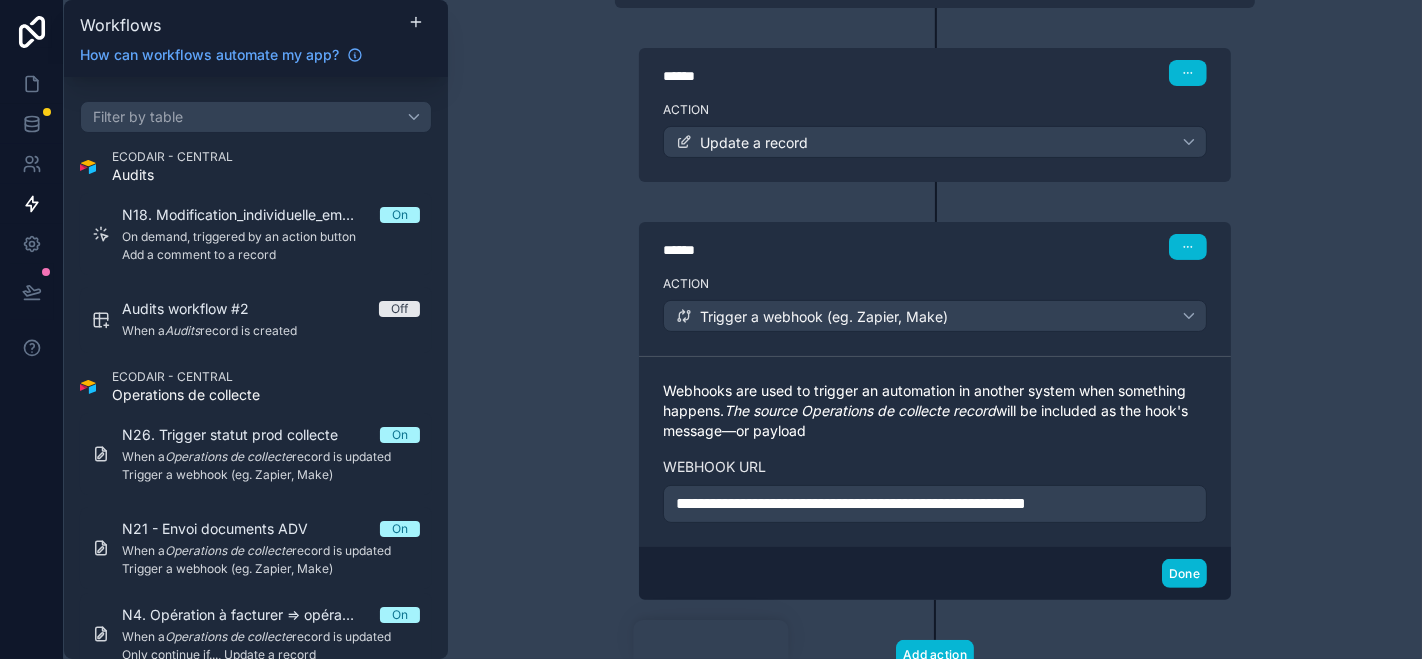 click on "**********" at bounding box center (935, 504) 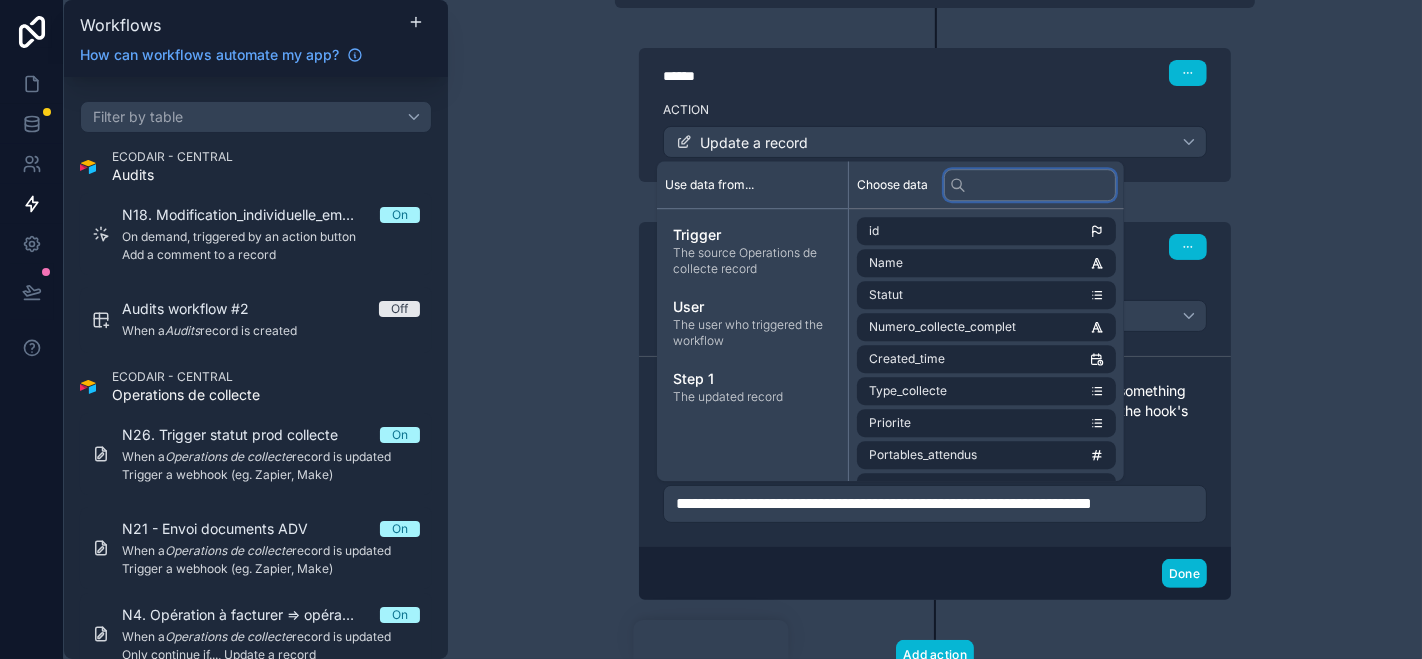 click at bounding box center [1030, 185] 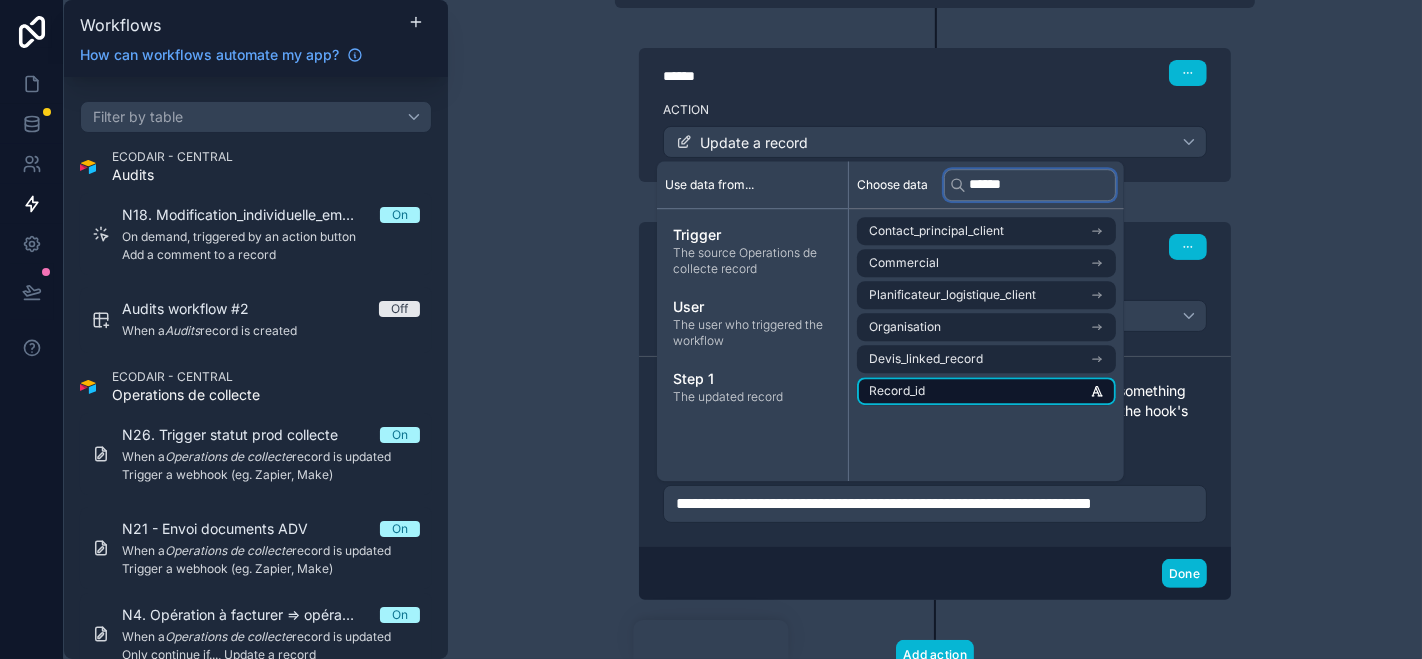 type on "******" 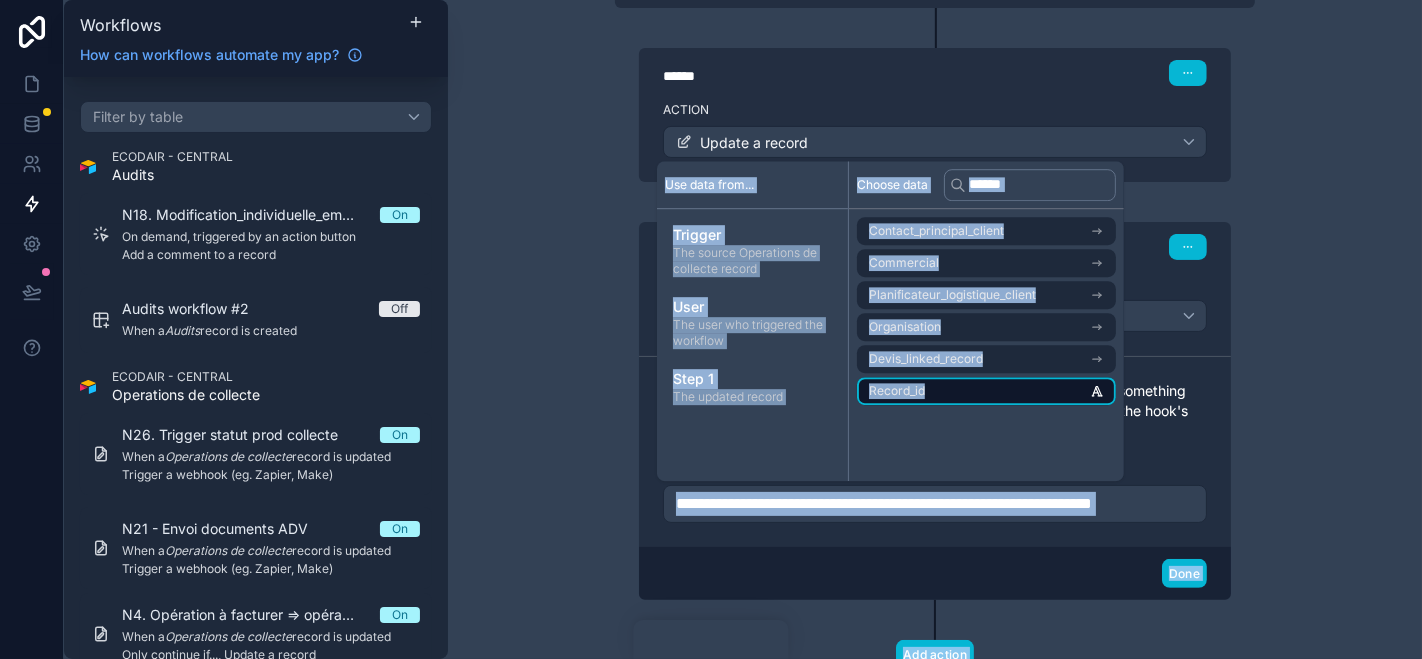drag, startPoint x: 992, startPoint y: 386, endPoint x: 997, endPoint y: 395, distance: 10.29563 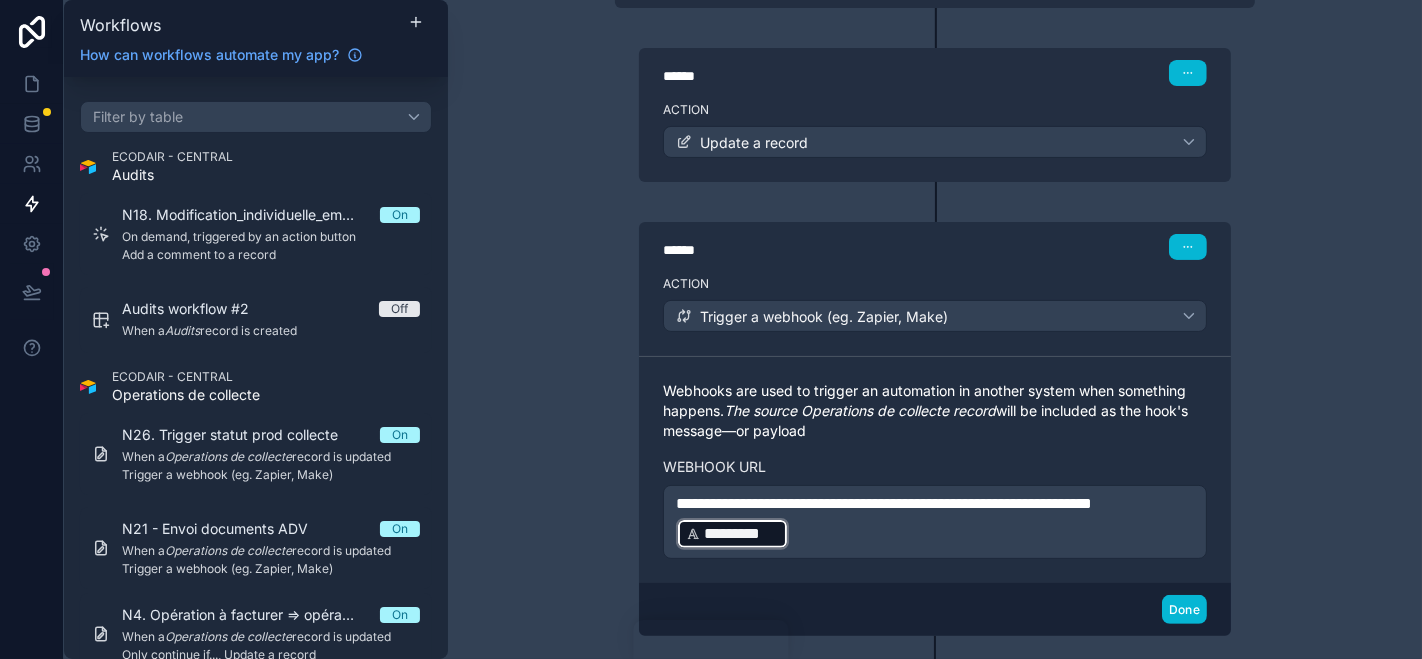 click on "**********" at bounding box center (935, 522) 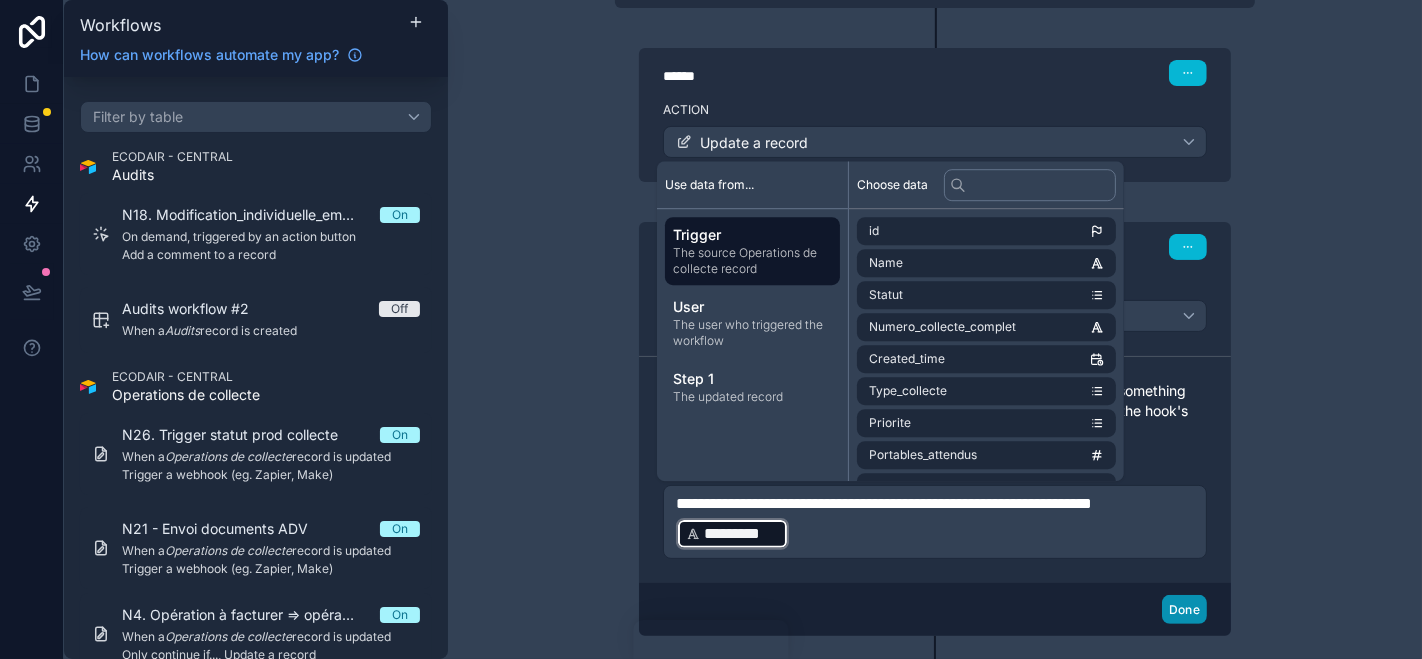 click on "Done" at bounding box center (1184, 609) 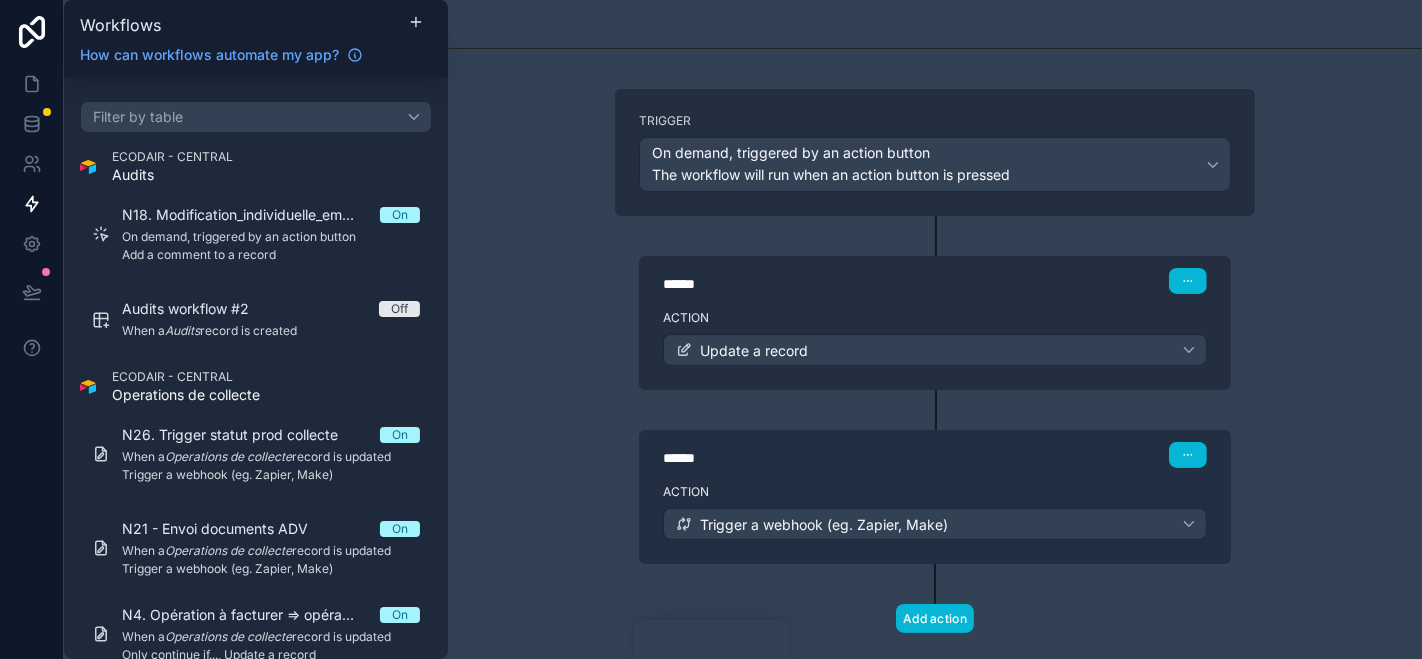 scroll, scrollTop: 0, scrollLeft: 0, axis: both 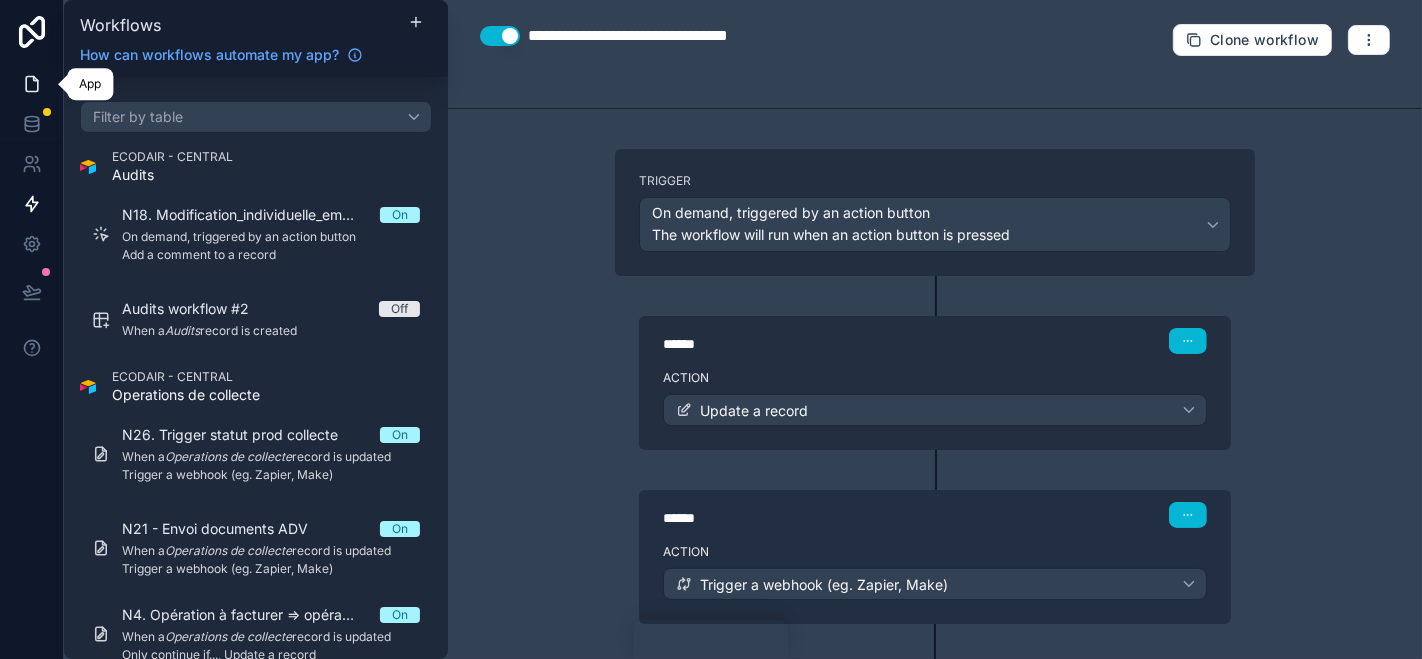 click at bounding box center (31, 84) 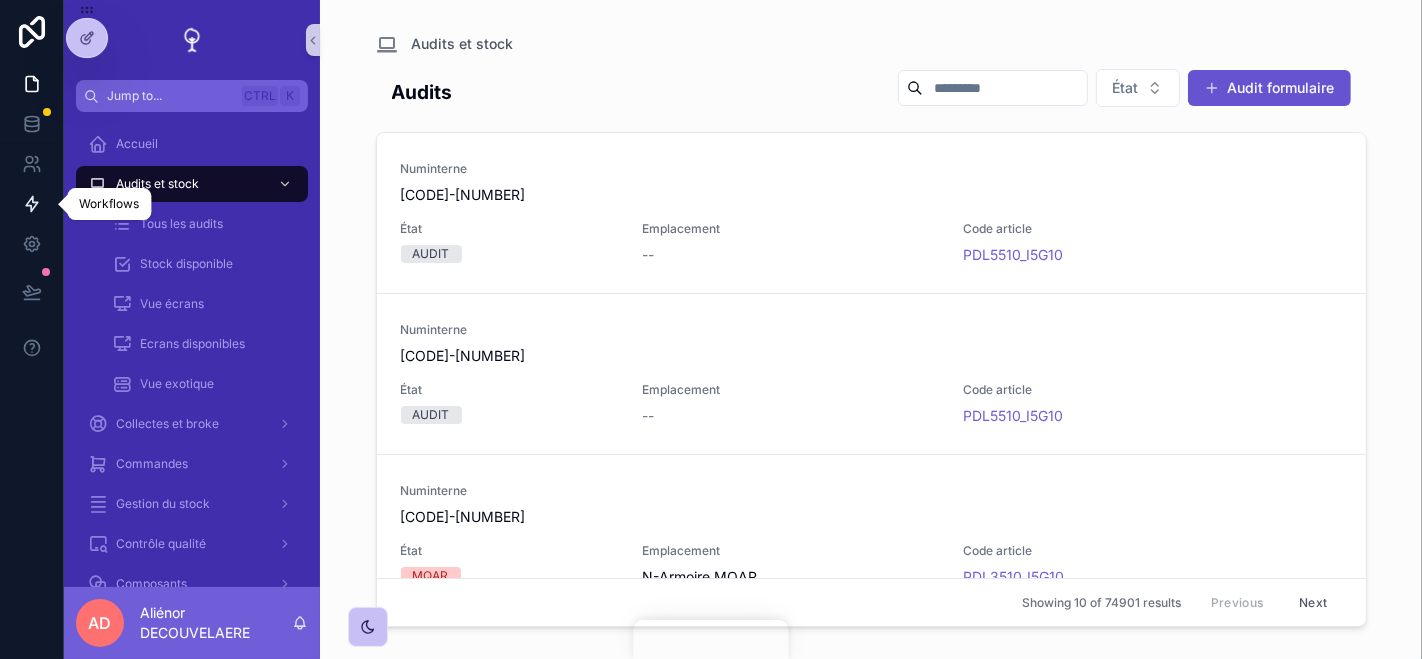 click at bounding box center (31, 204) 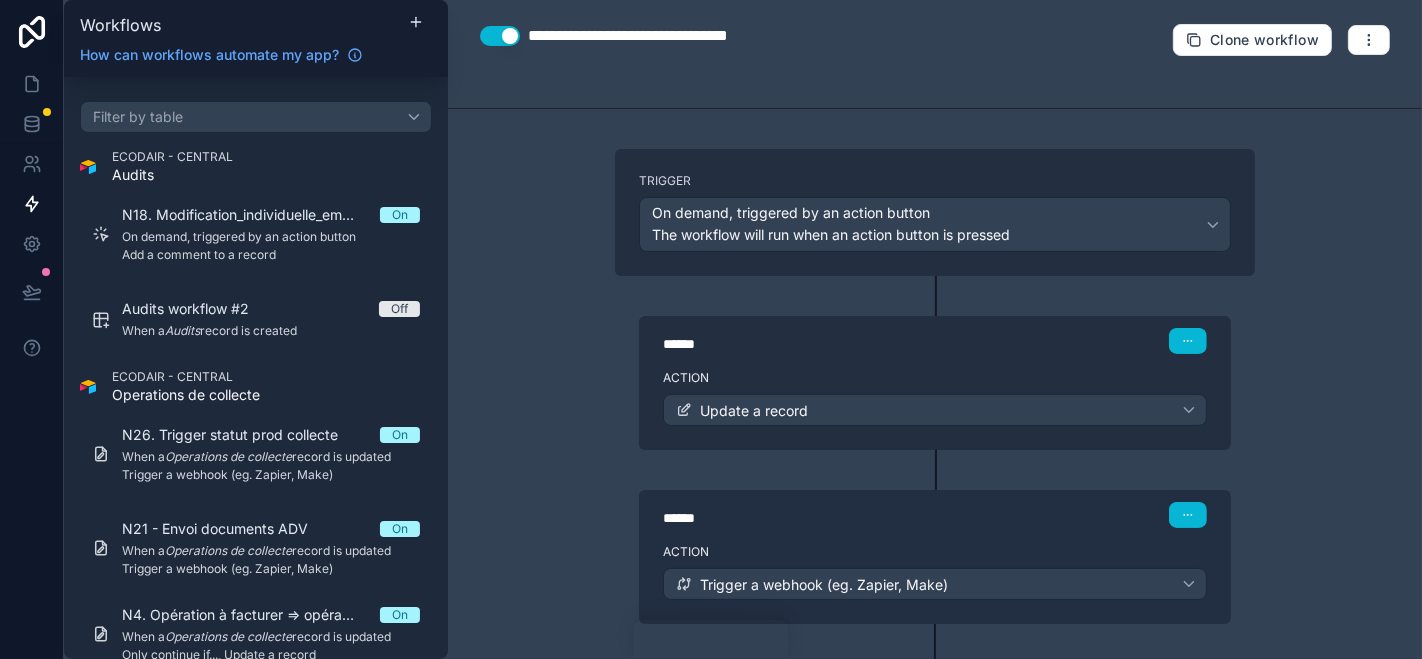 scroll, scrollTop: 590, scrollLeft: 0, axis: vertical 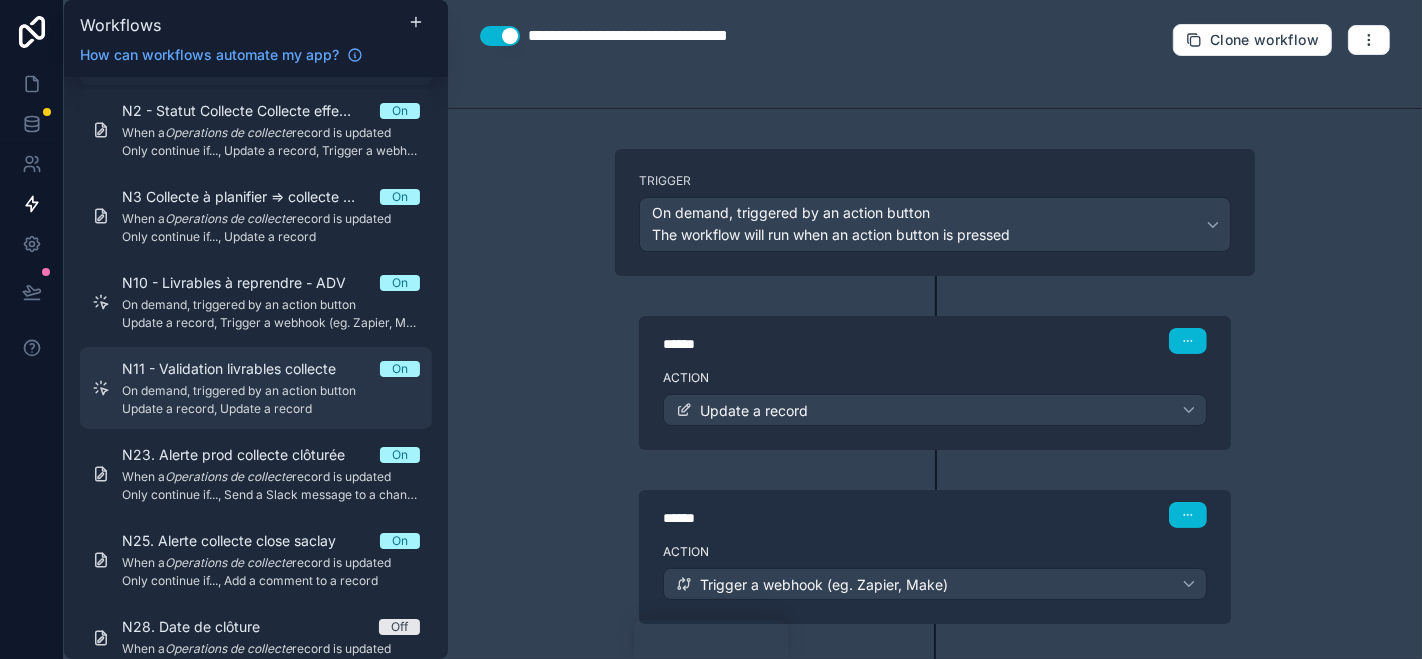 click on "N11 - Validation livrables collecte" at bounding box center (241, 369) 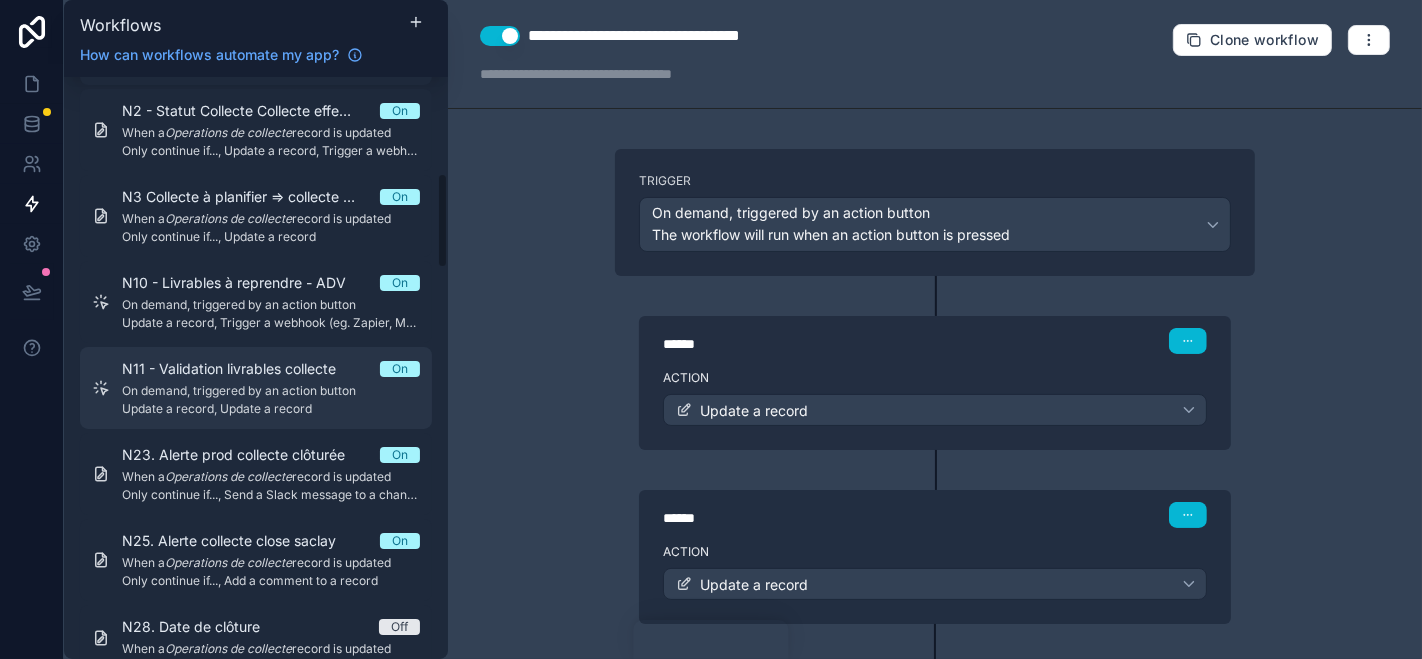 click on "On demand, triggered by an action button" at bounding box center (271, 391) 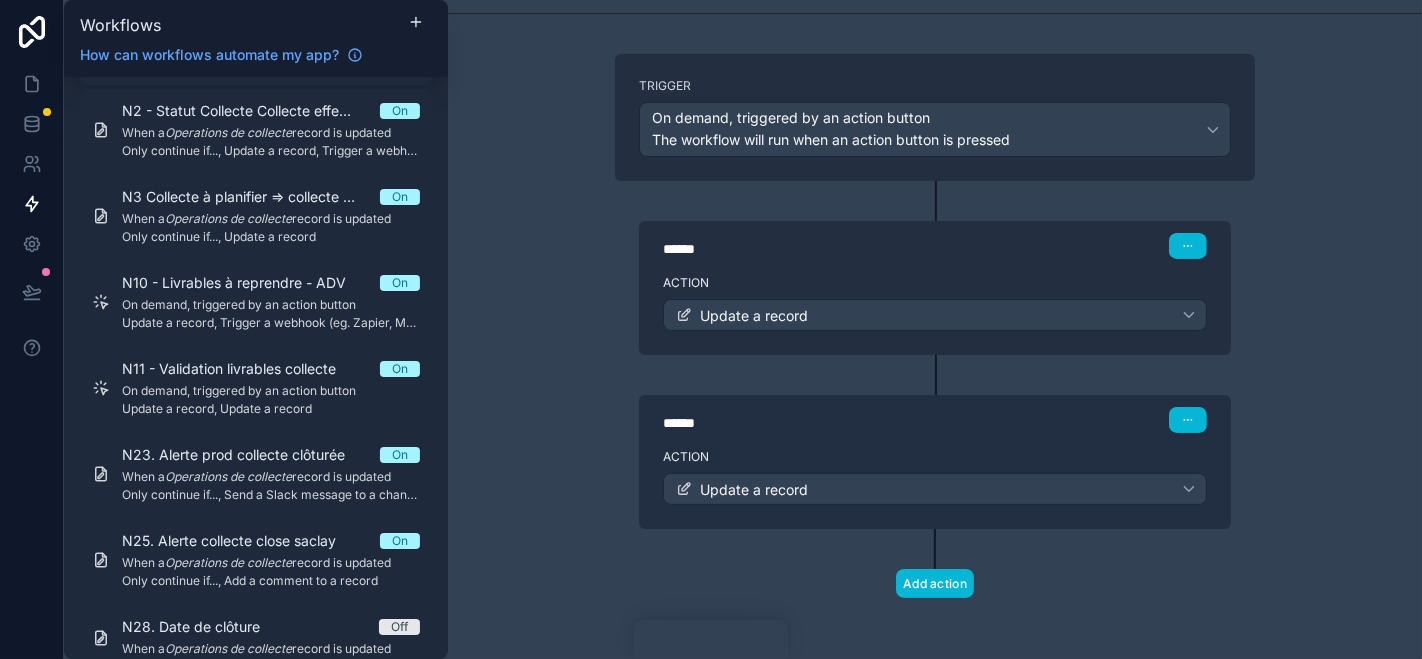 scroll, scrollTop: 13, scrollLeft: 0, axis: vertical 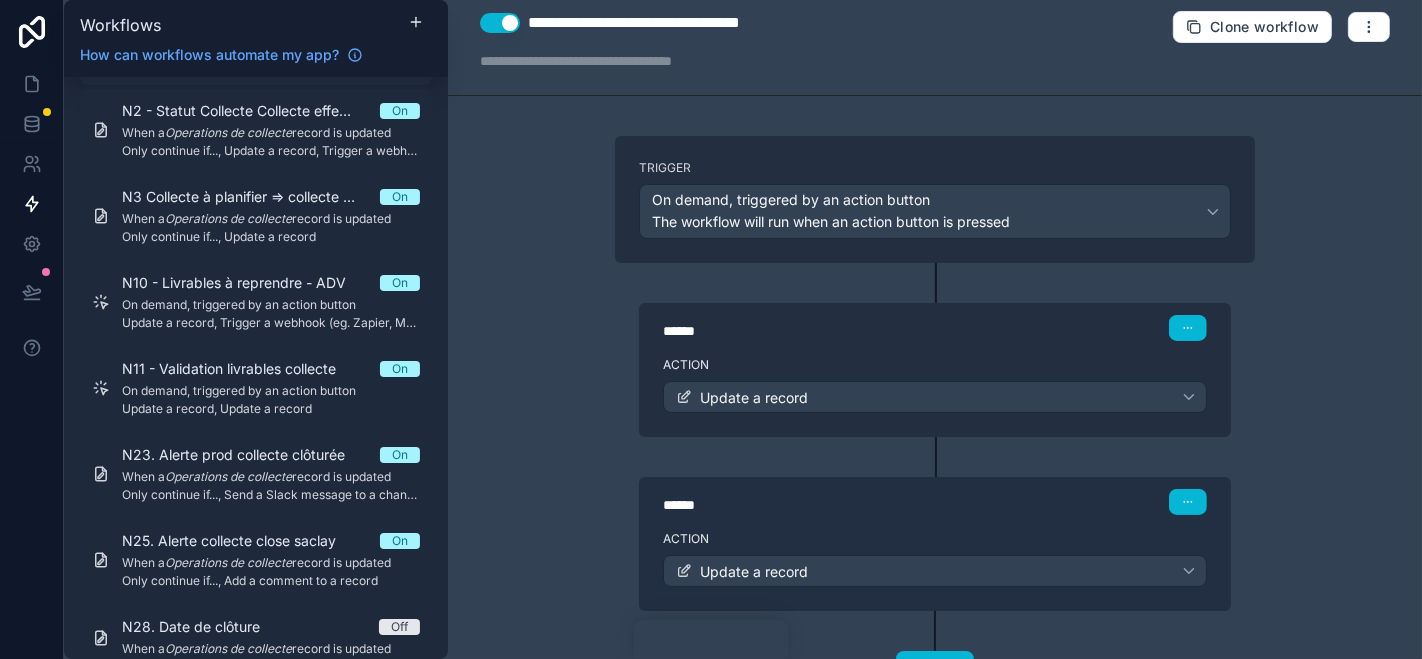 click on "Action Update a record" at bounding box center [935, 393] 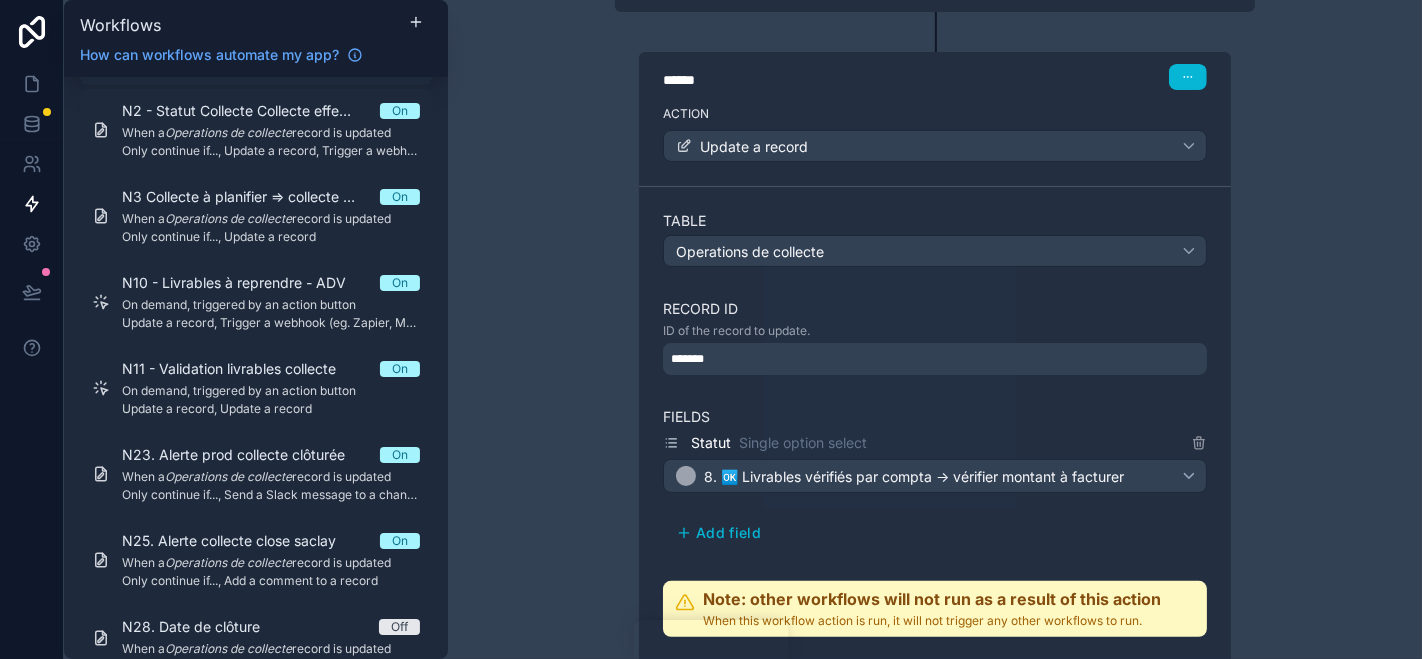 scroll, scrollTop: 621, scrollLeft: 0, axis: vertical 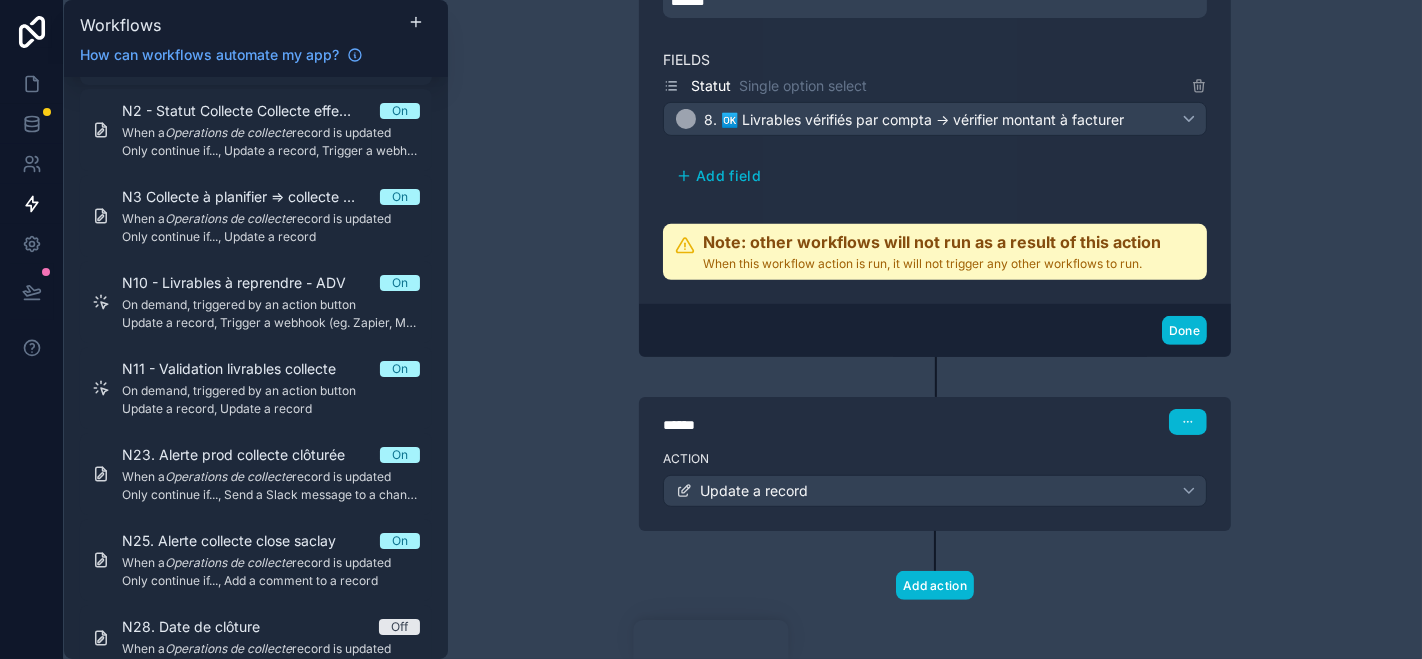 click on "****** Step 2" at bounding box center [935, 422] 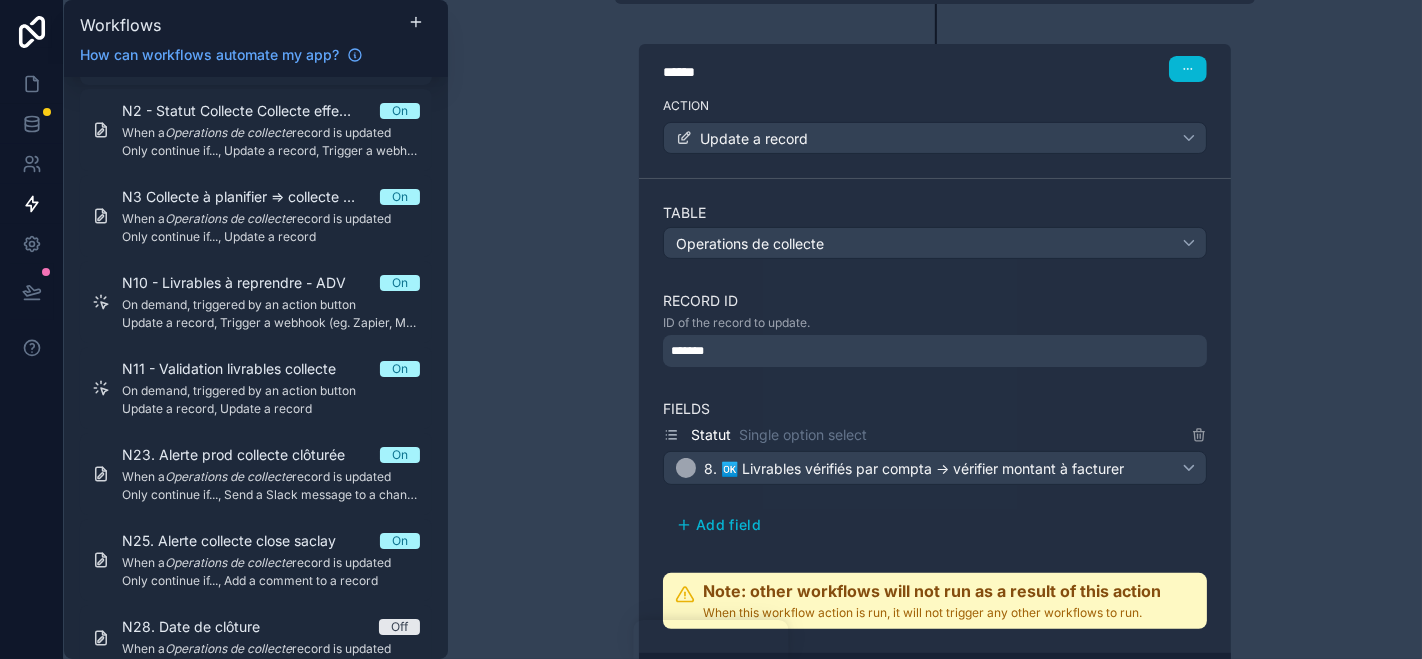 scroll, scrollTop: 0, scrollLeft: 0, axis: both 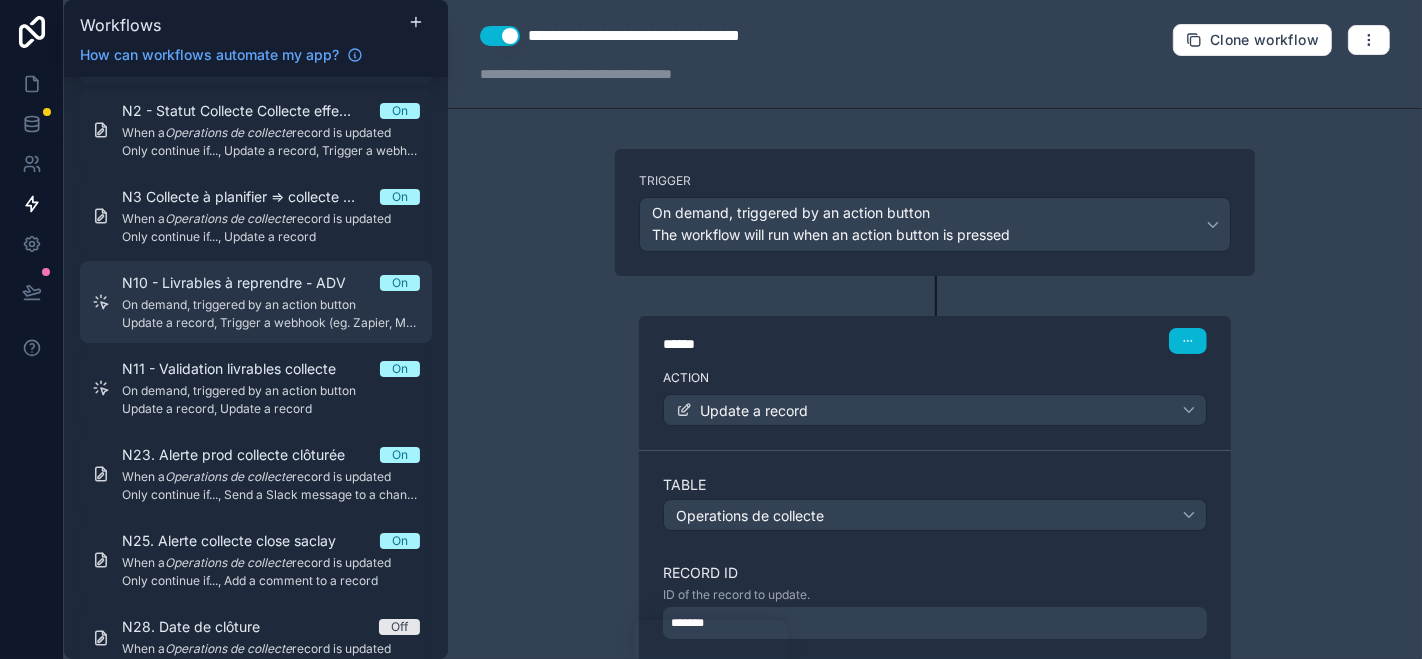 click on "N10 - Livrables à reprendre - ADV On On demand, triggered by an action button Update a record, Trigger a webhook (eg. Zapier, Make)" at bounding box center [256, 302] 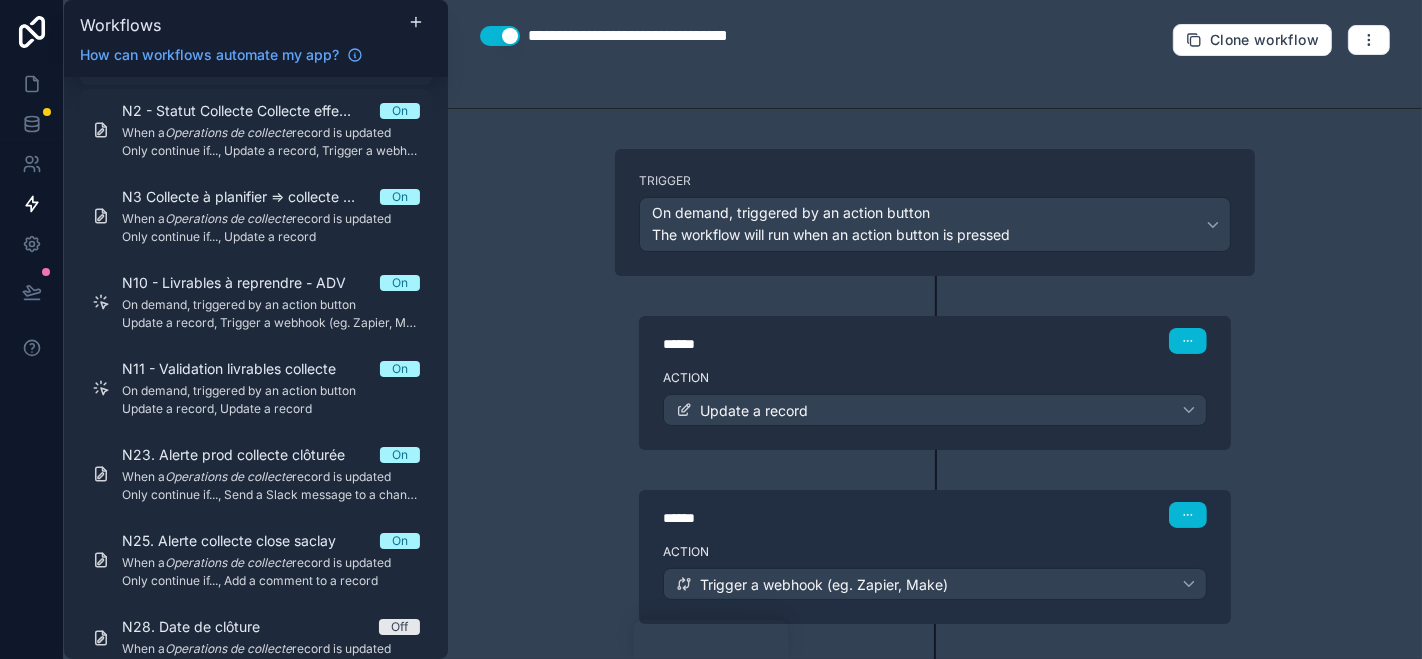 click on "**********" at bounding box center [935, 329] 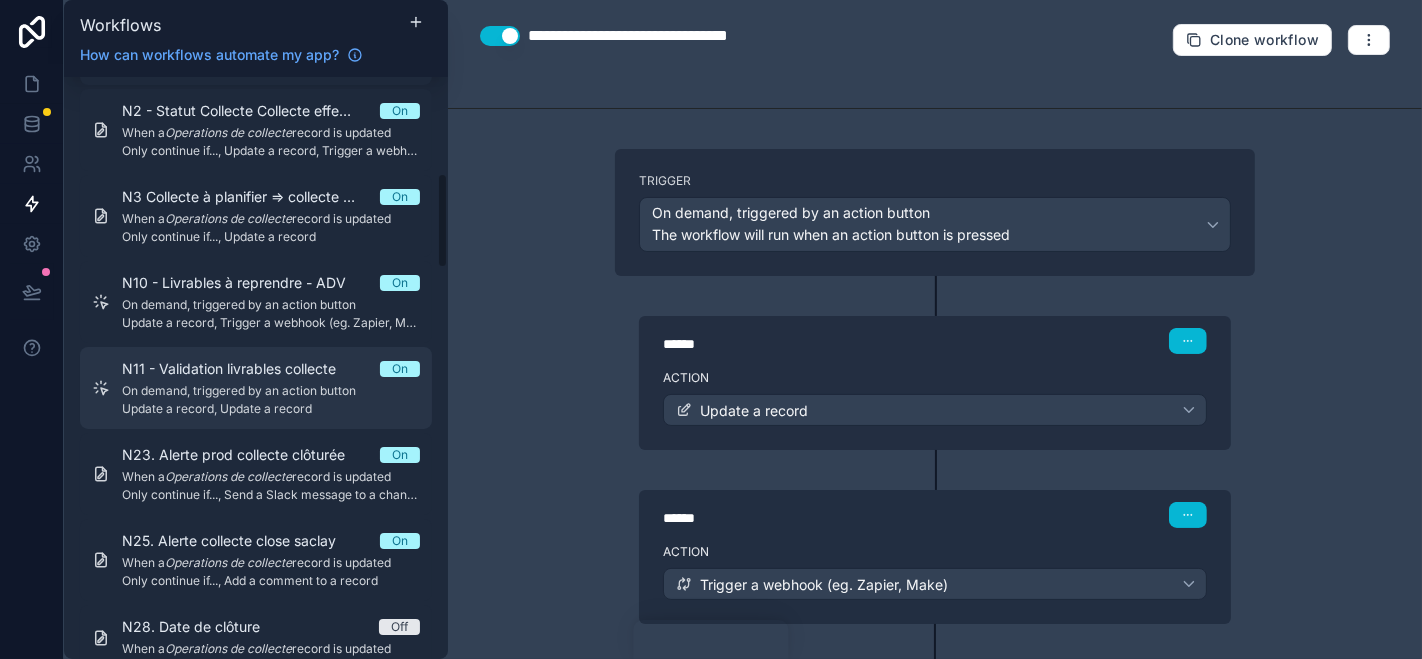 click on "N11 - Validation livrables collecte" at bounding box center (241, 369) 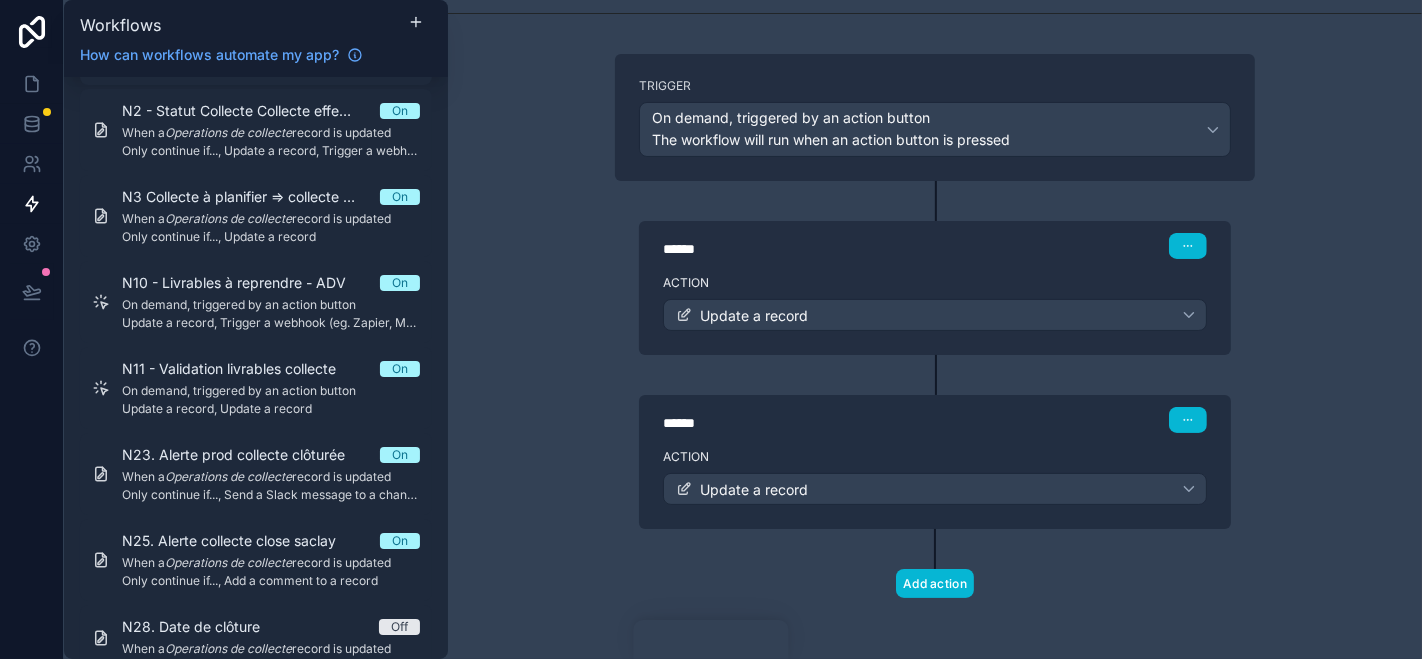 scroll, scrollTop: 0, scrollLeft: 0, axis: both 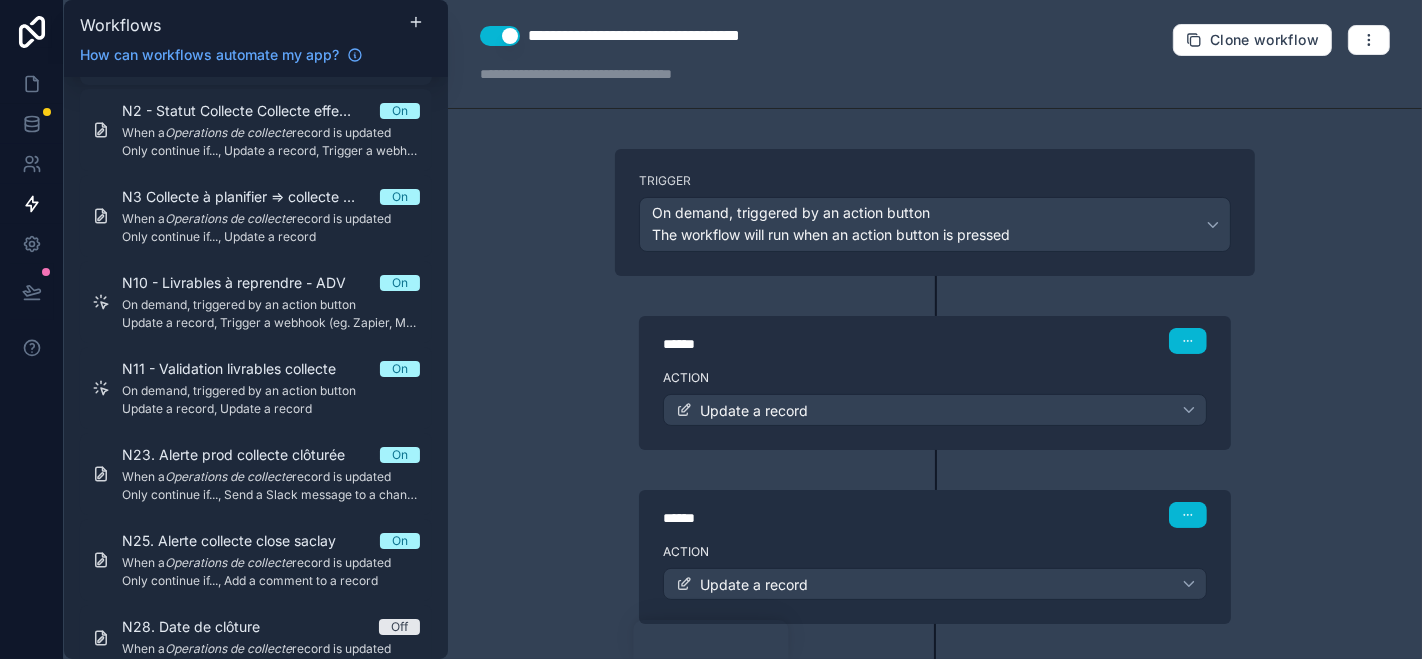 click on "******" at bounding box center [813, 344] 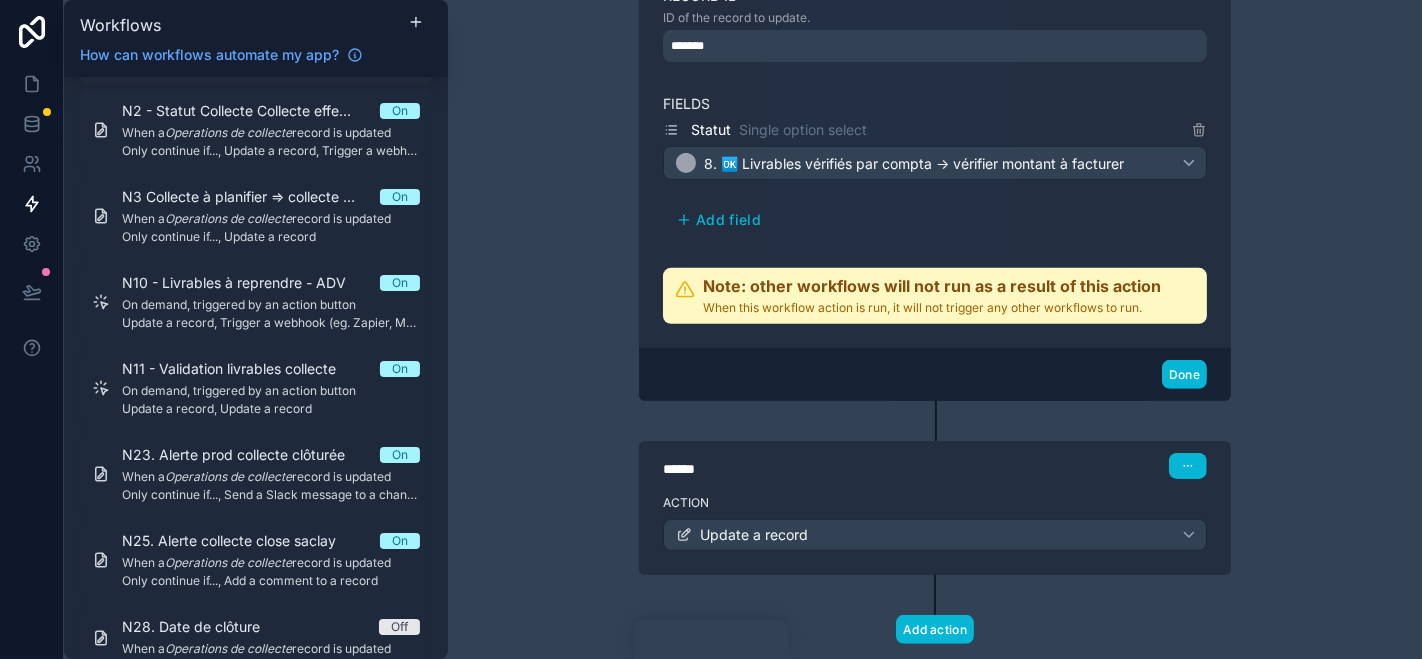 scroll, scrollTop: 621, scrollLeft: 0, axis: vertical 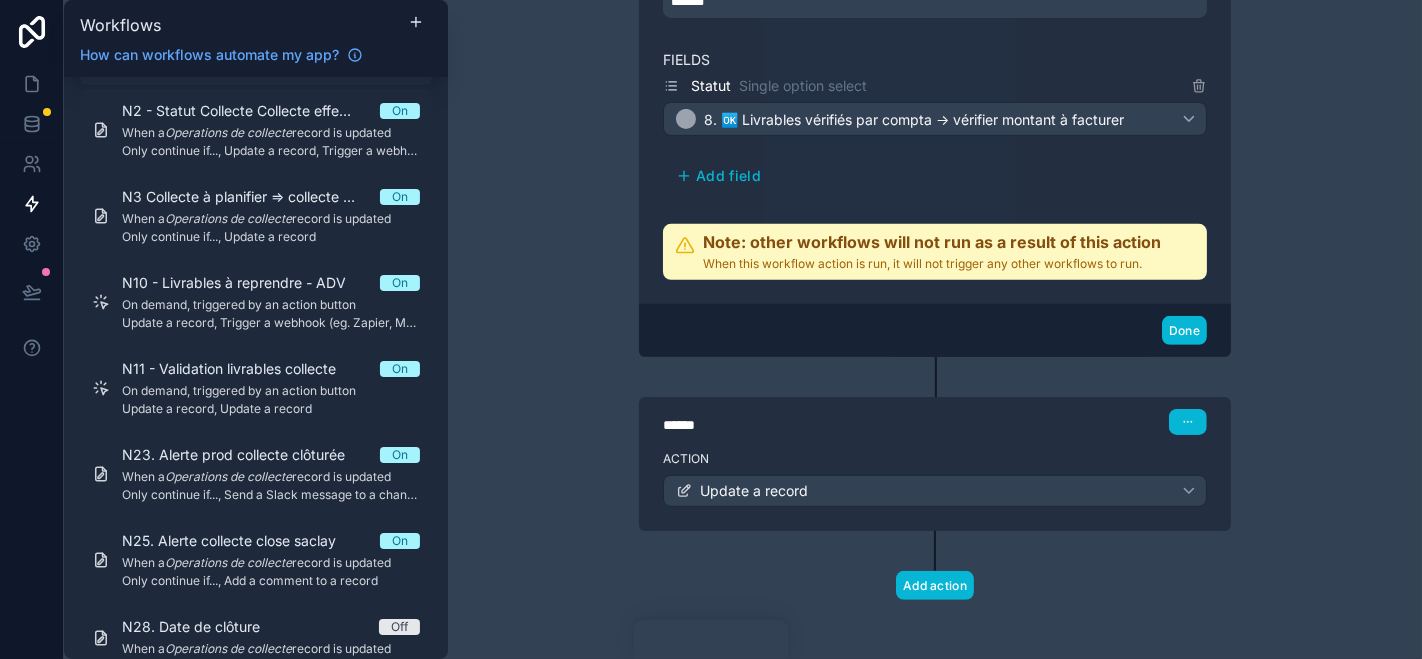 click on "Action" at bounding box center (935, 459) 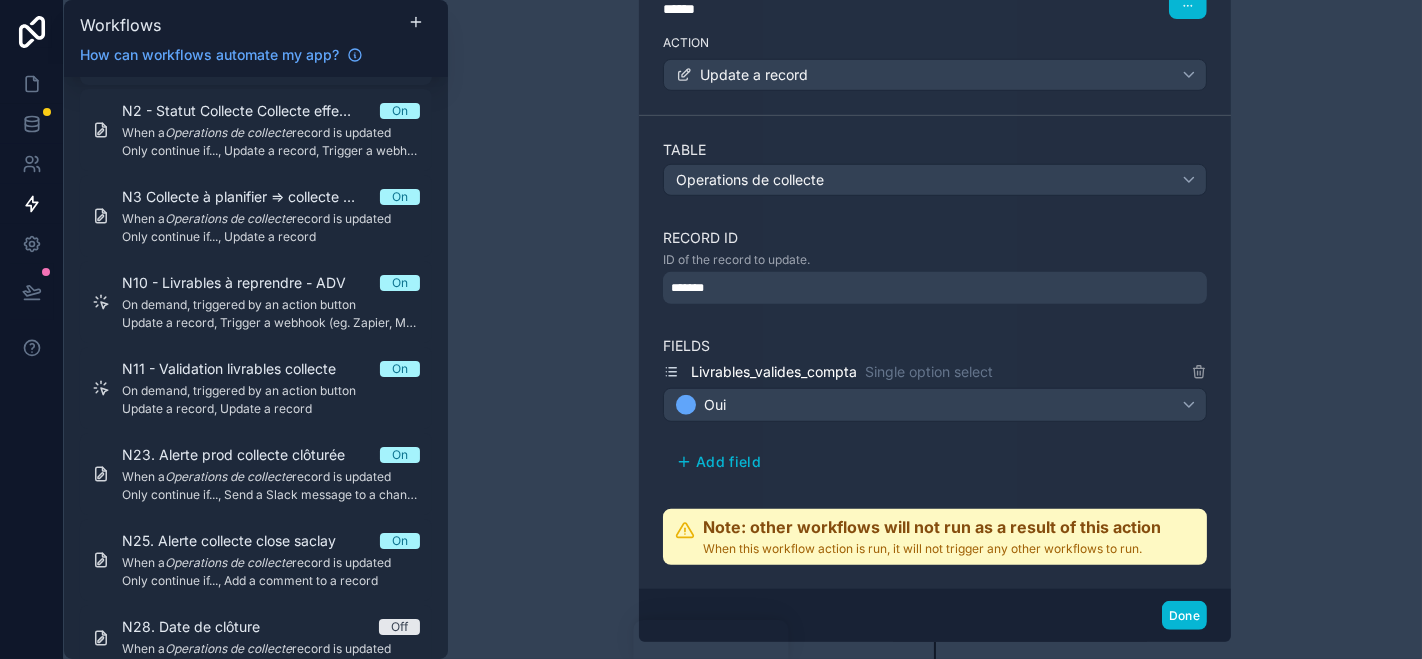 scroll, scrollTop: 1033, scrollLeft: 0, axis: vertical 